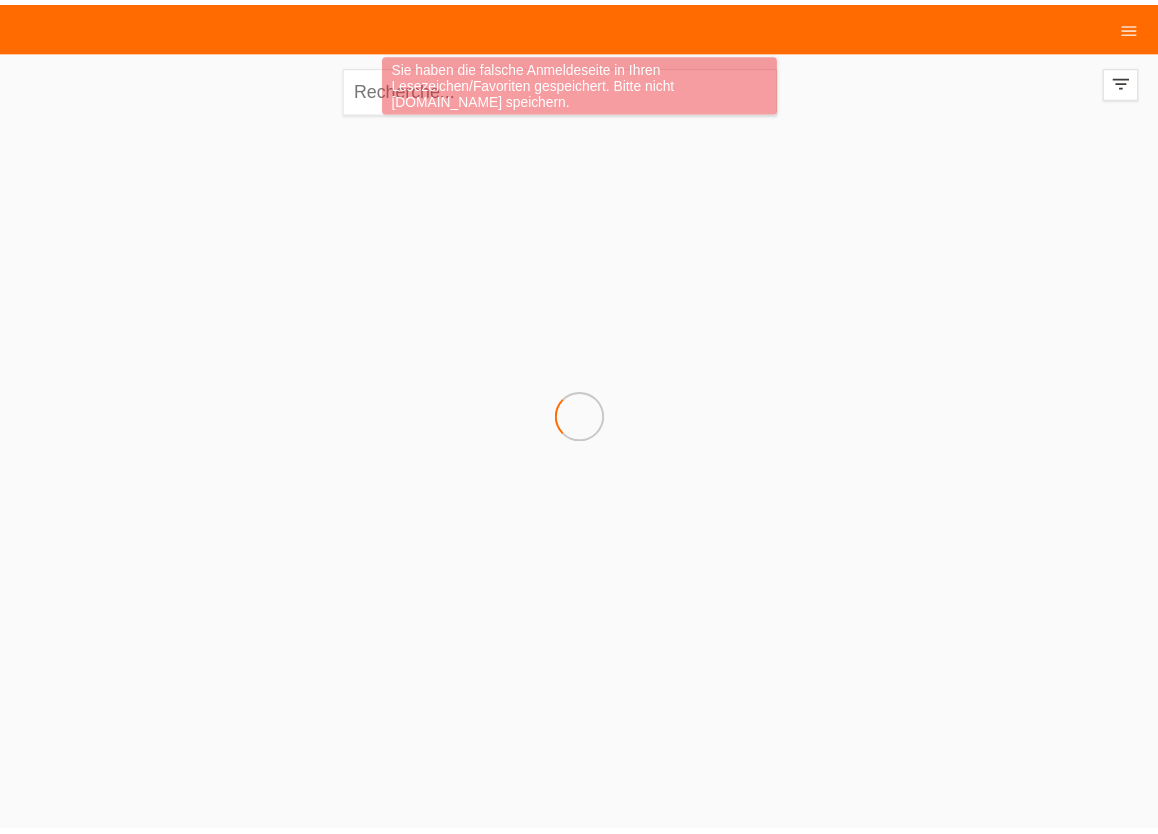 scroll, scrollTop: 0, scrollLeft: 0, axis: both 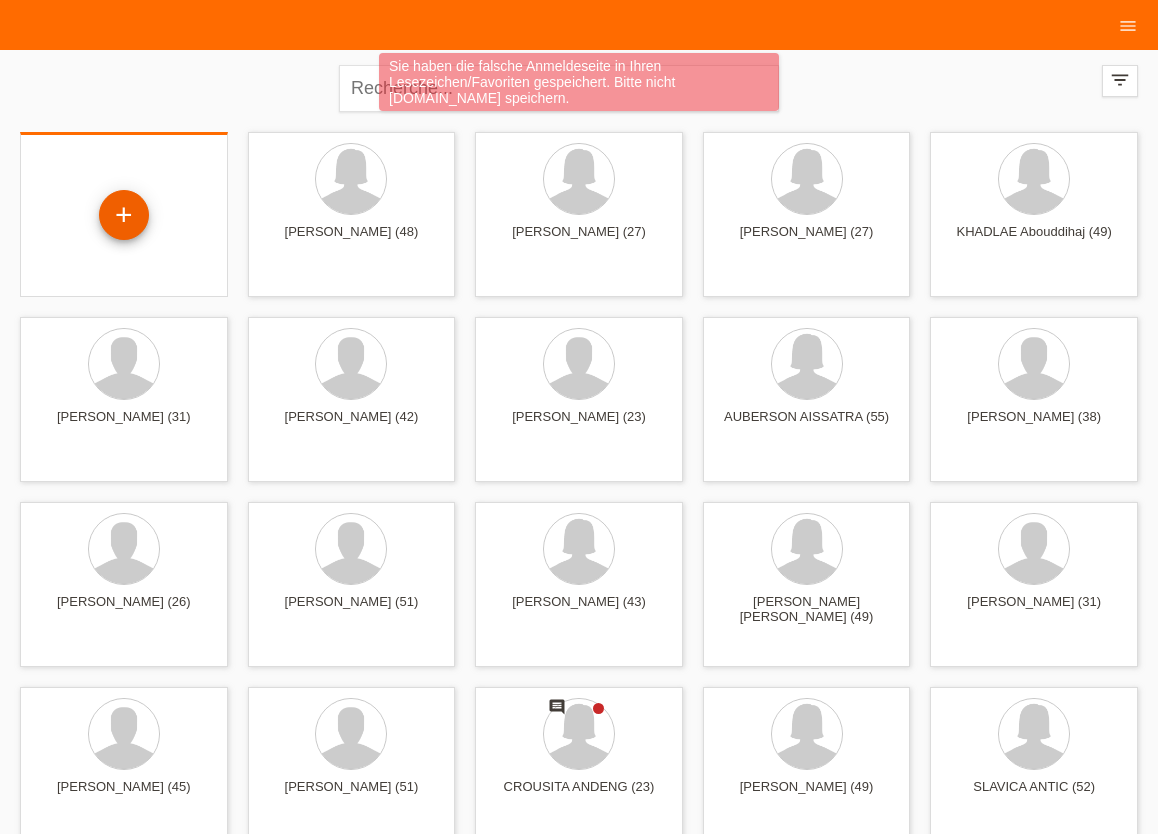 click on "+" at bounding box center [124, 215] 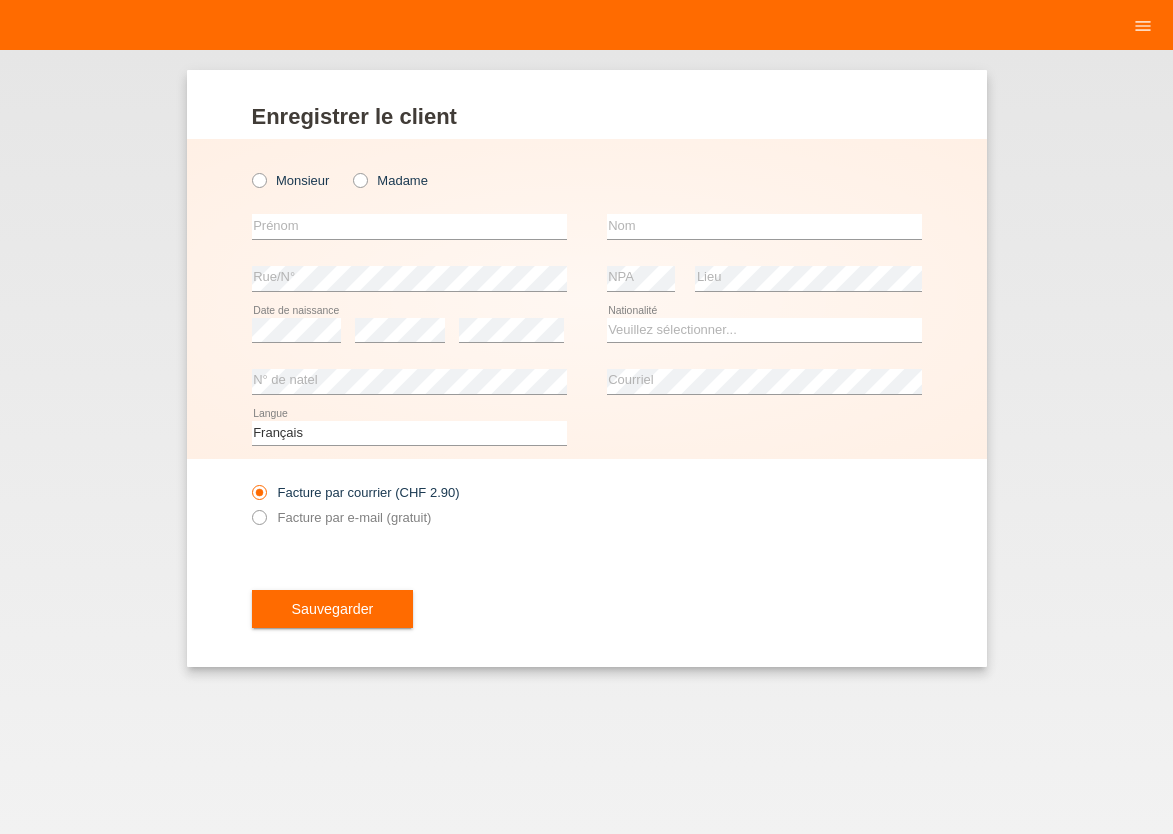 scroll, scrollTop: 0, scrollLeft: 0, axis: both 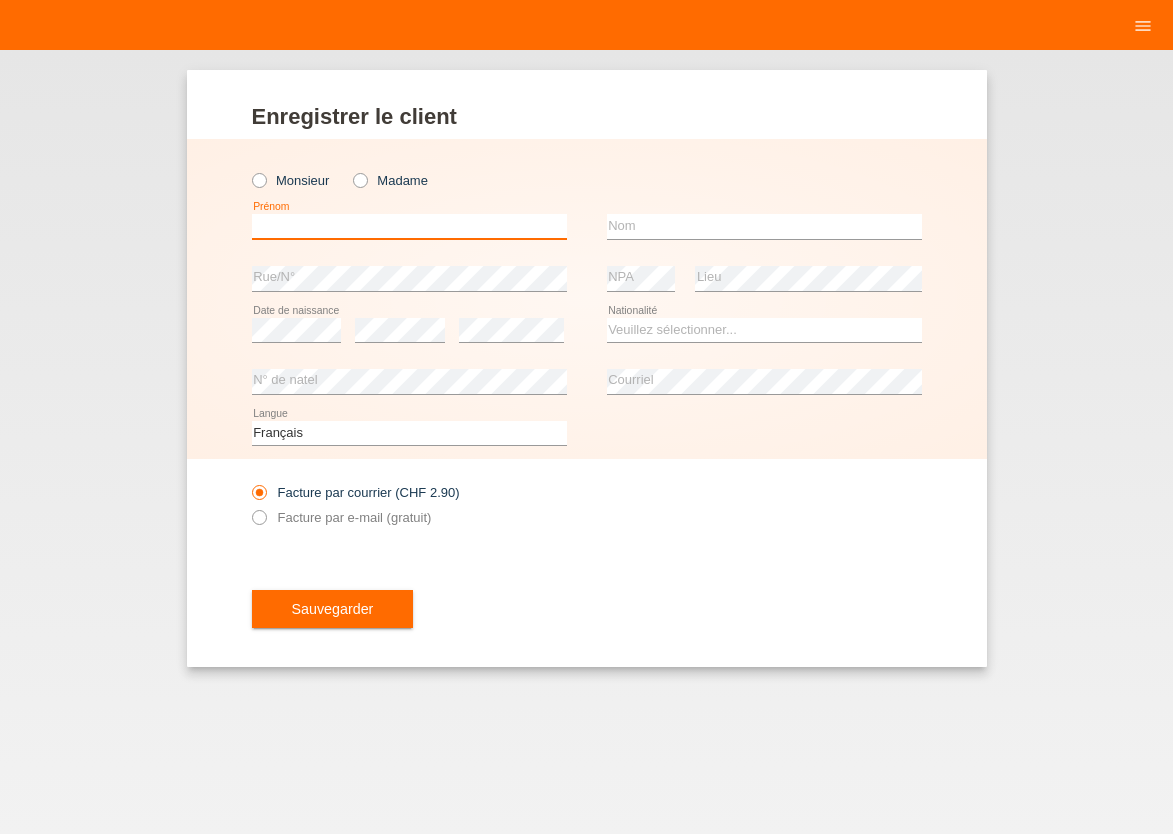 click at bounding box center (409, 226) 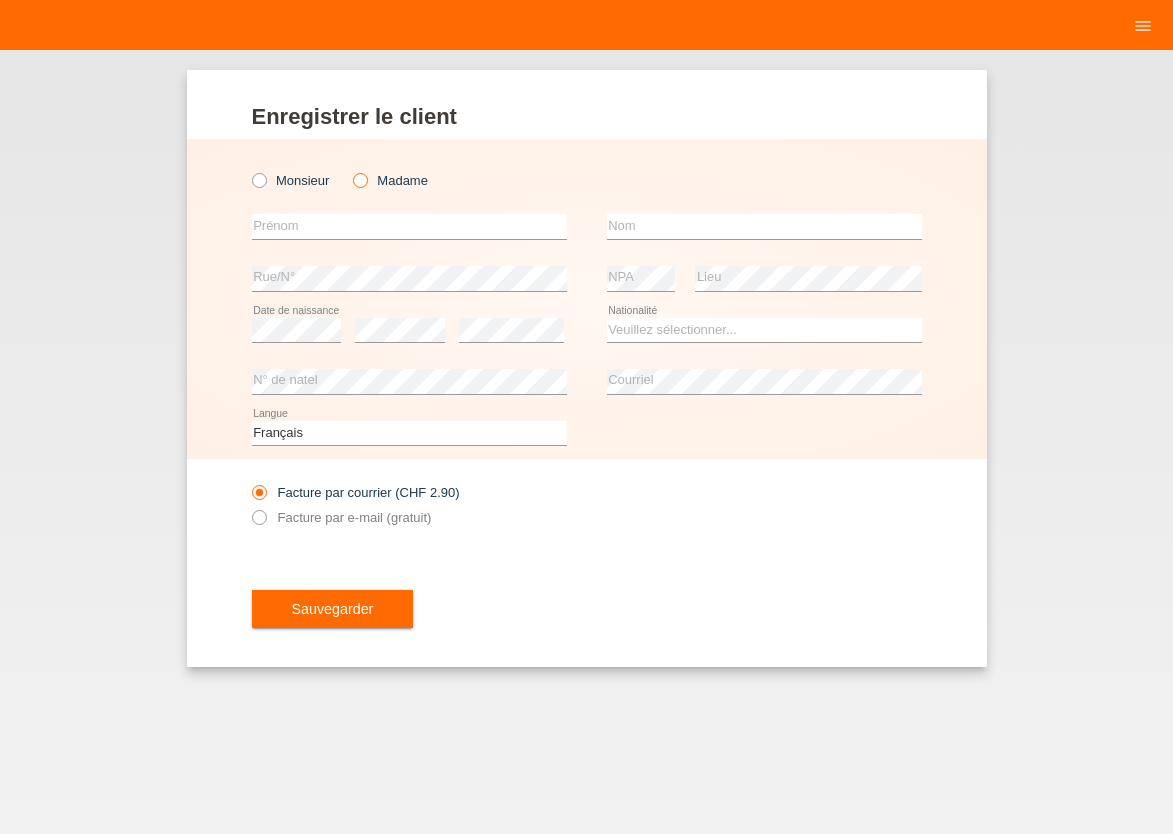 click at bounding box center [350, 170] 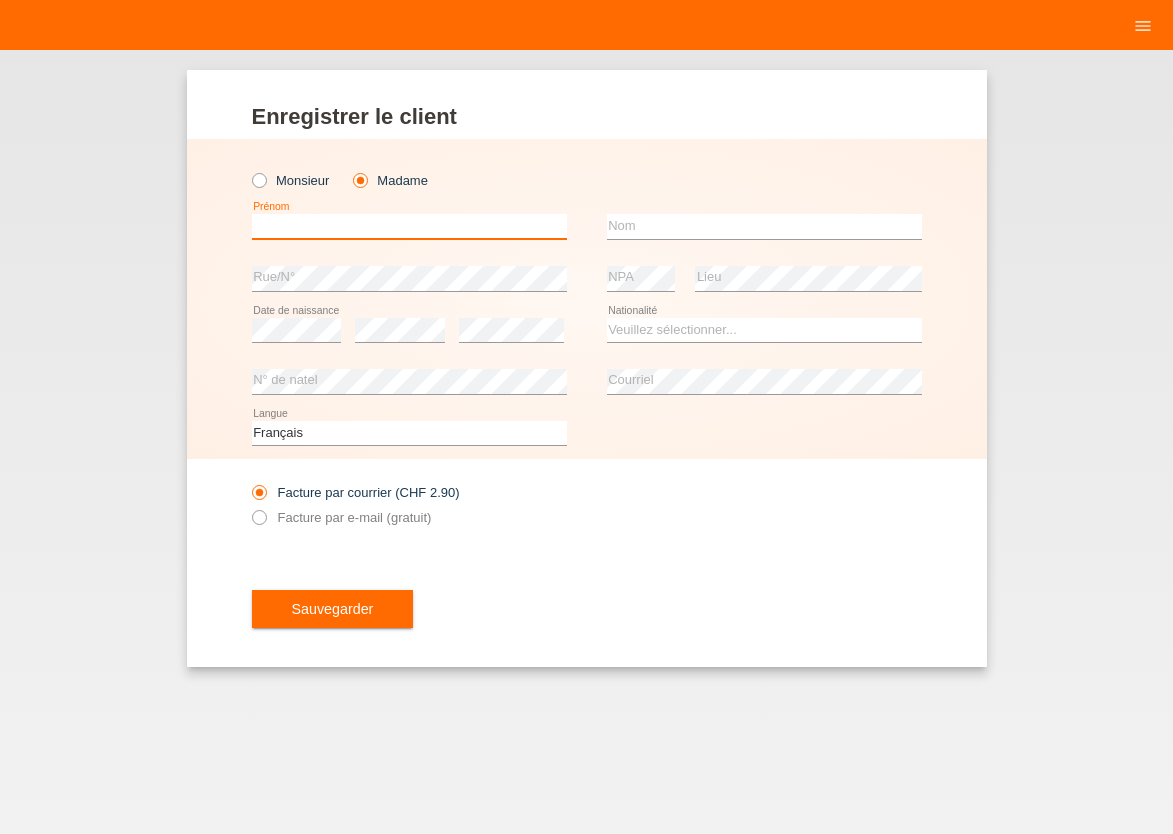 click at bounding box center [409, 226] 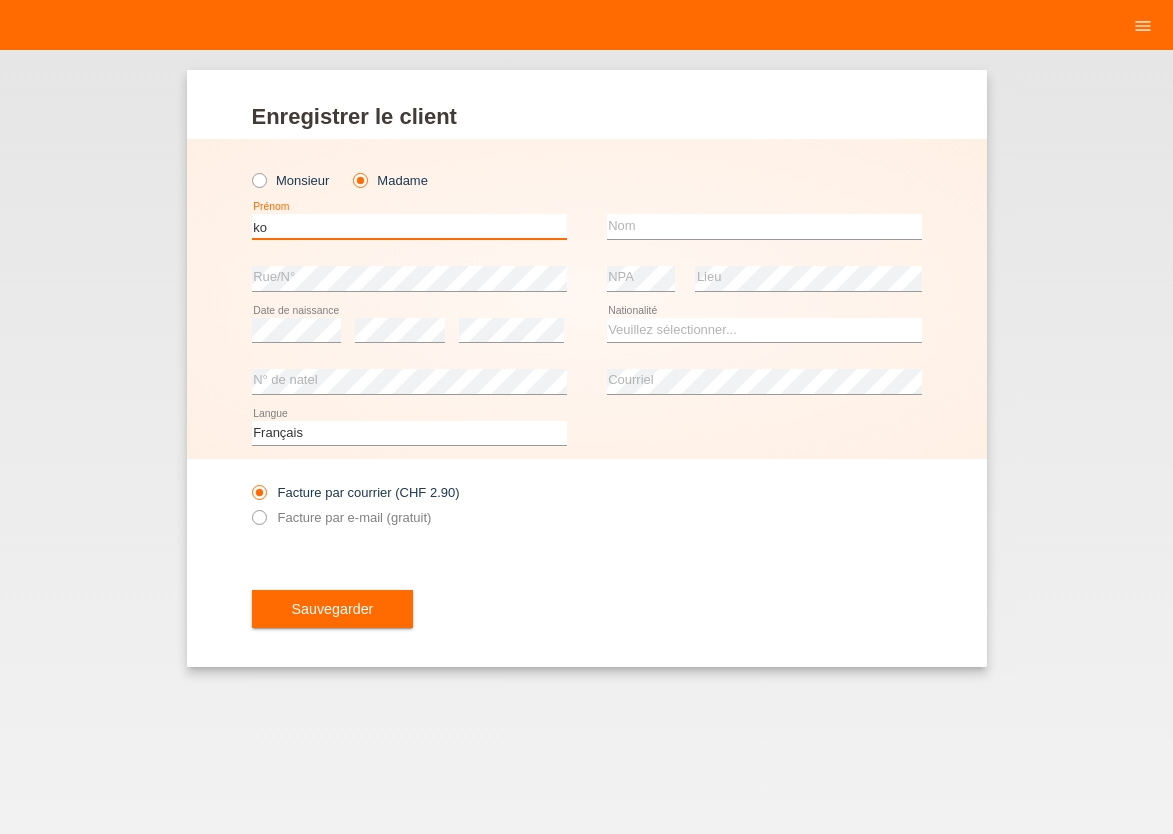 type on "k" 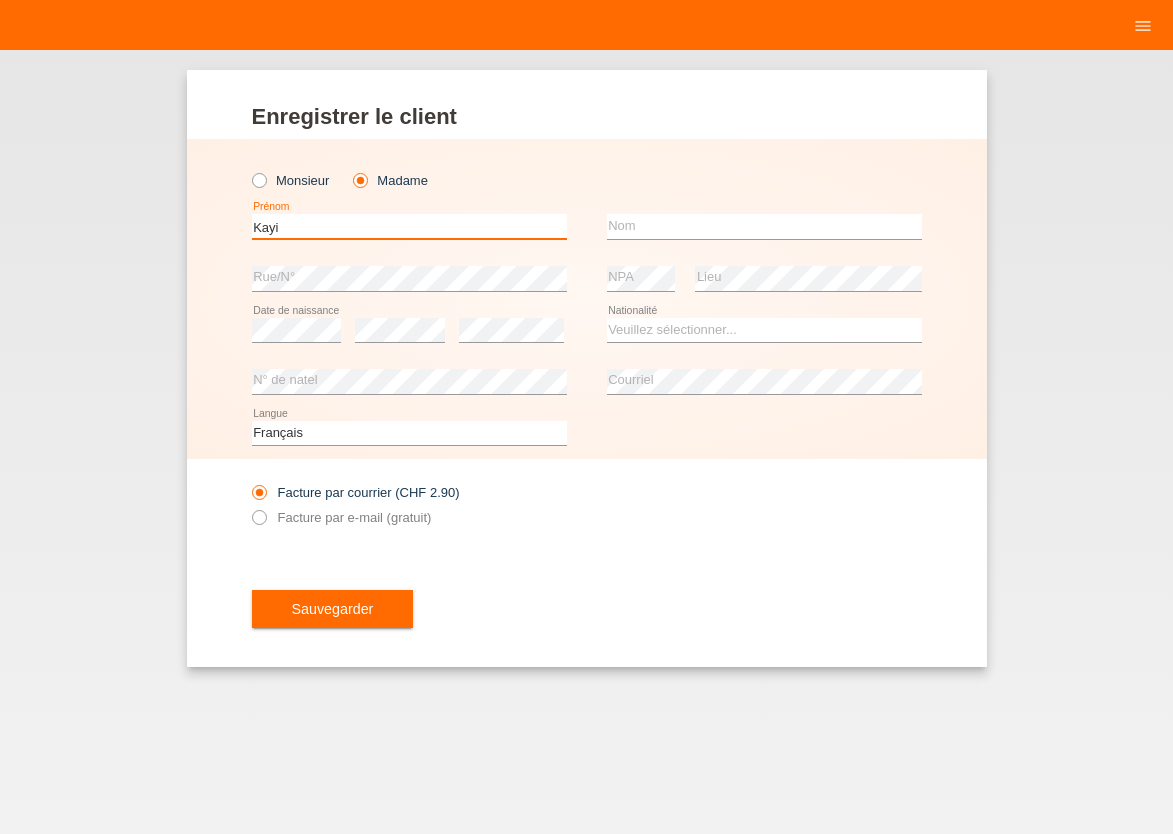 type on "Kayi" 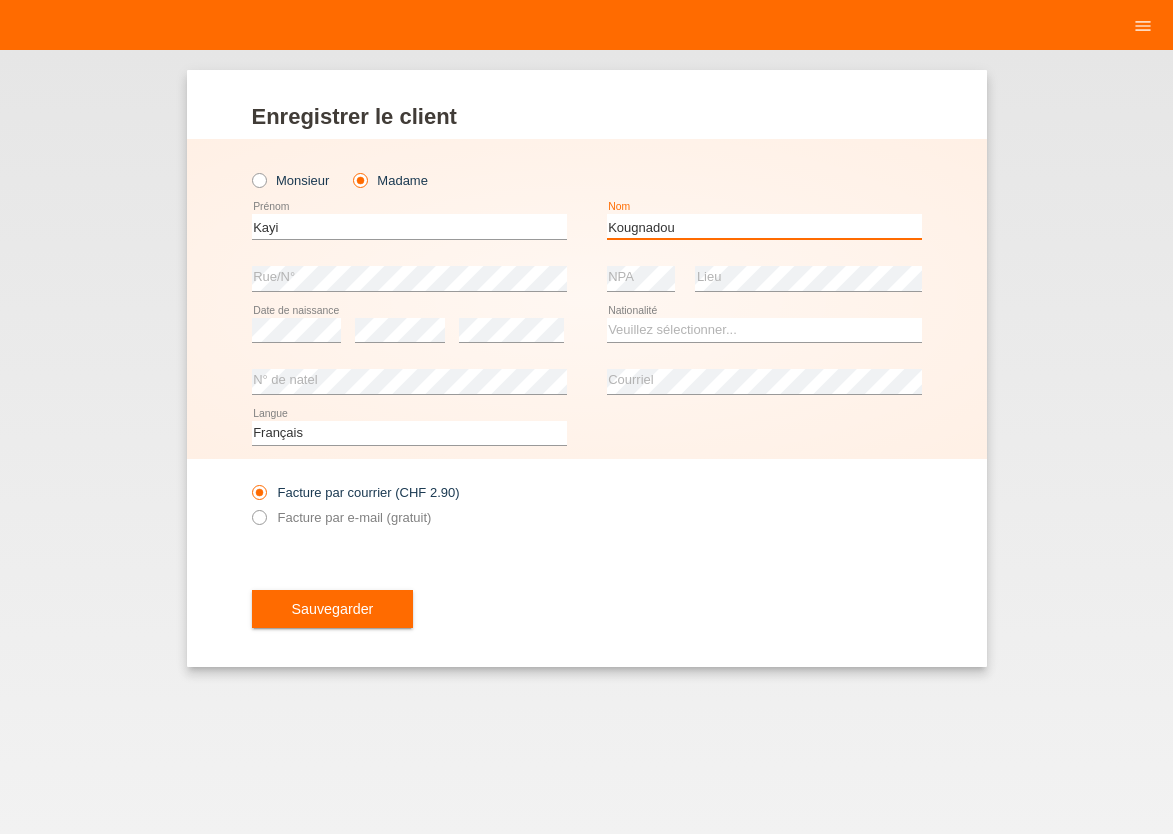type on "Kougnadou" 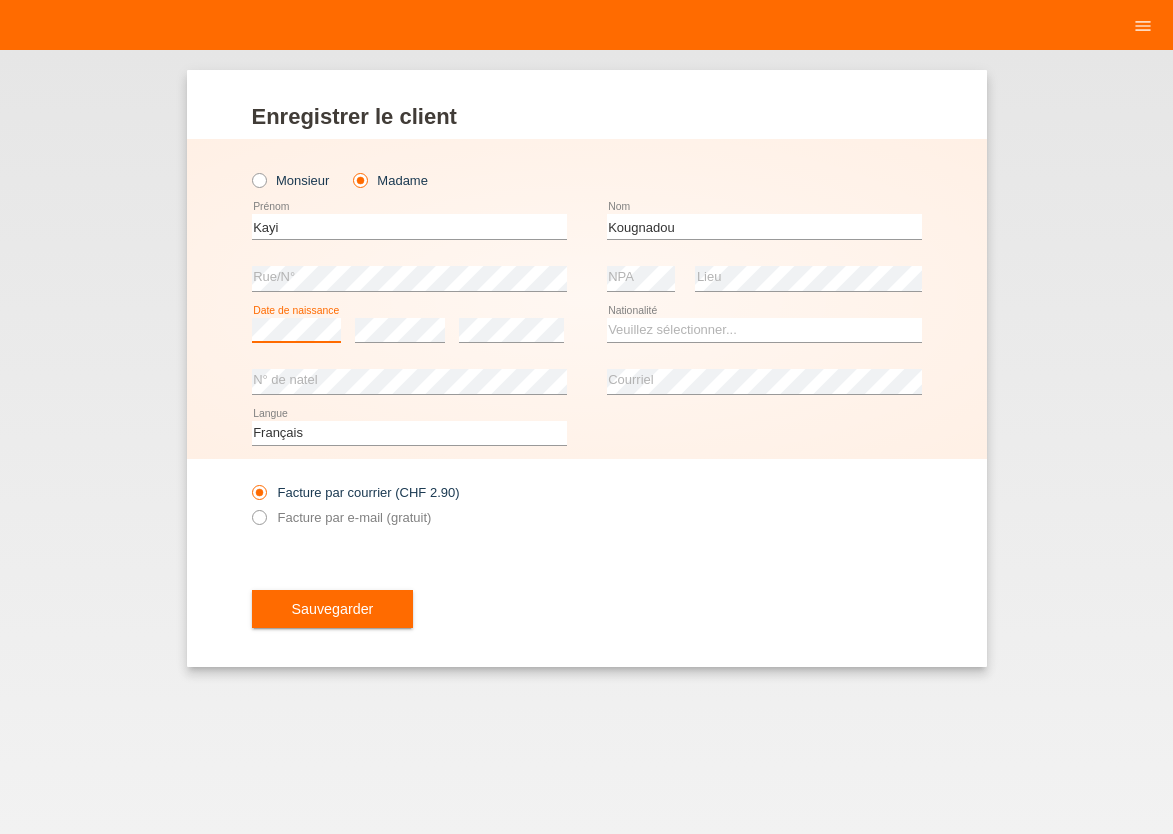 scroll, scrollTop: 0, scrollLeft: 0, axis: both 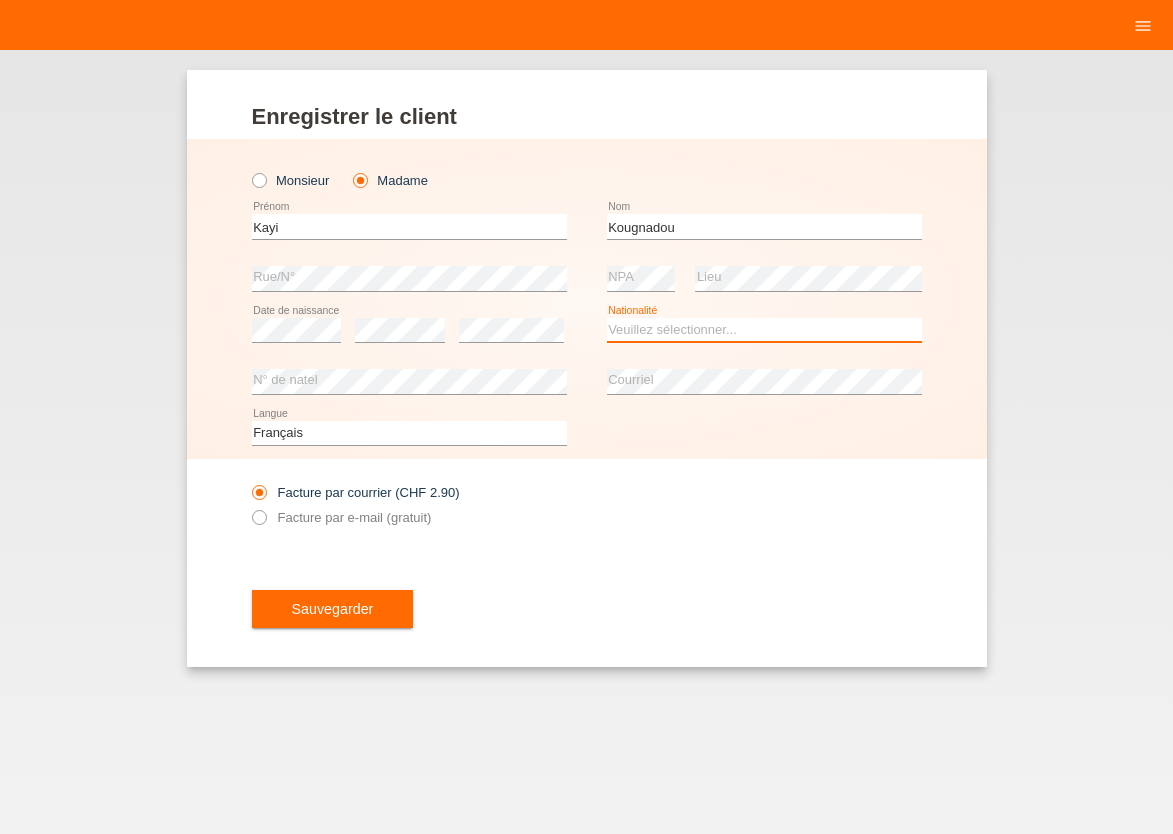 click on "Veuillez sélectionner...
Suisse
Allemagne
Autriche
Liechtenstein
------------
Afghanistan
Afrique du Sud
Åland
Albanie
Algérie Allemagne Andorre Angola Anguilla Antarctique Antigua-et-Barbuda Argentine" at bounding box center (764, 330) 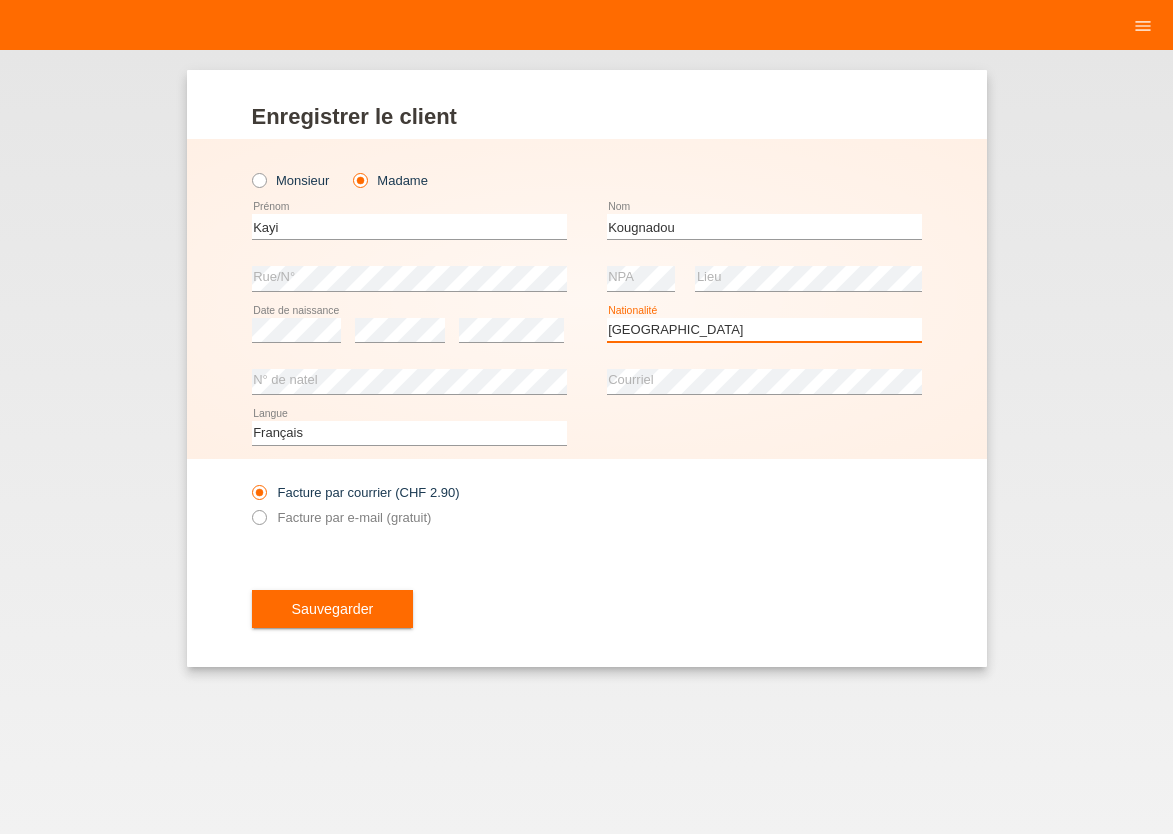 click on "Togo" at bounding box center (0, 0) 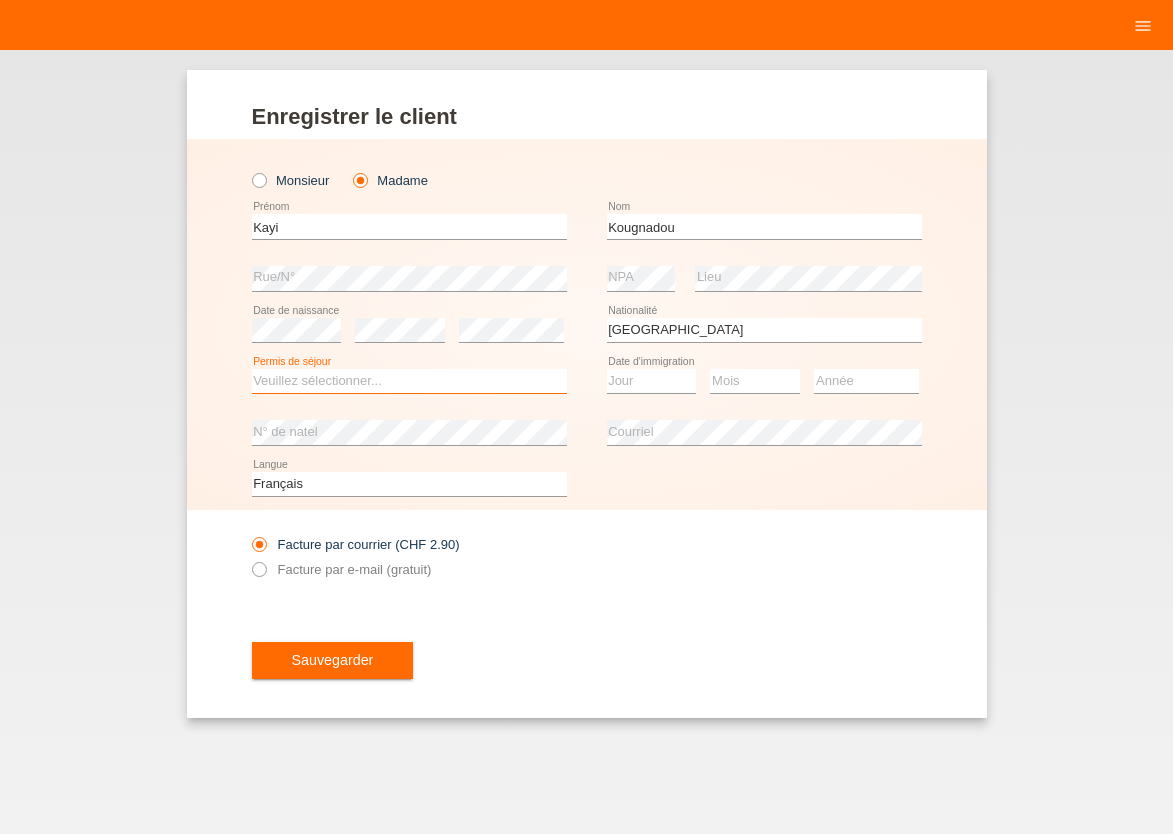 click on "Veuillez sélectionner...
C
B
B - Statut de réfugié
Autre" at bounding box center (409, 381) 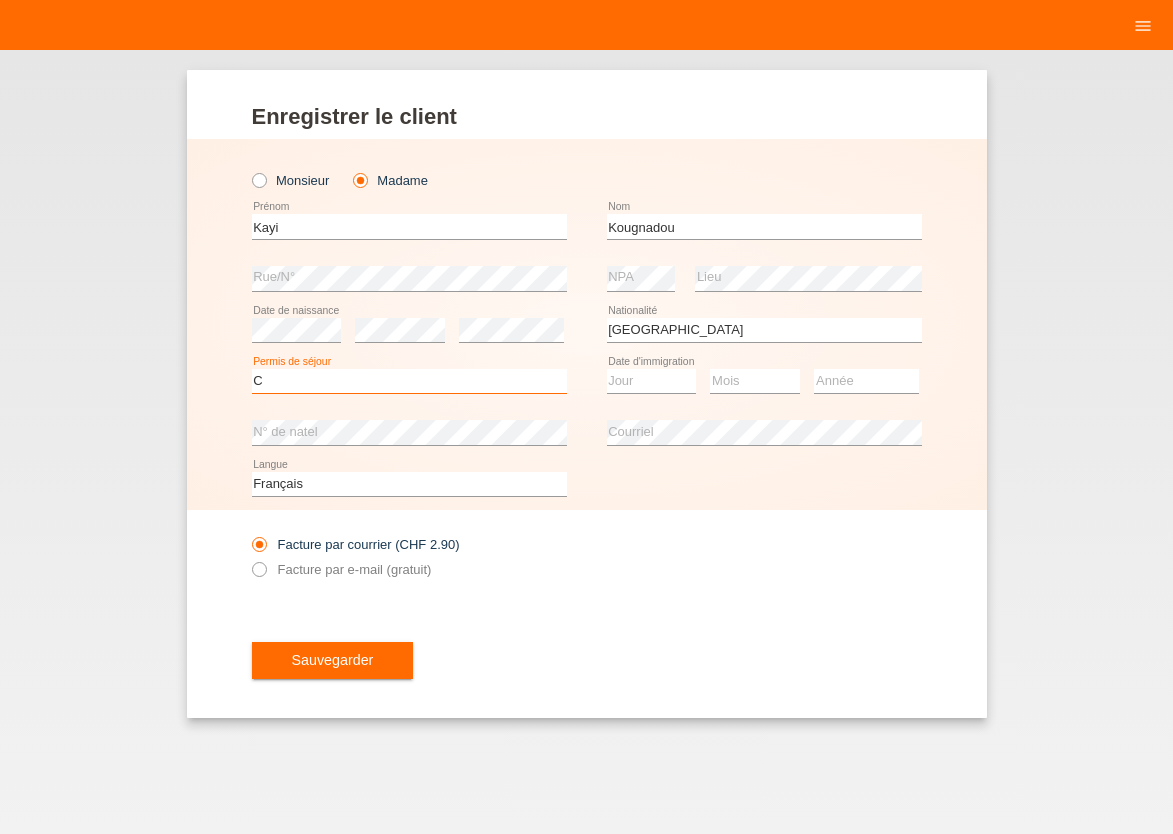 click on "C" at bounding box center (0, 0) 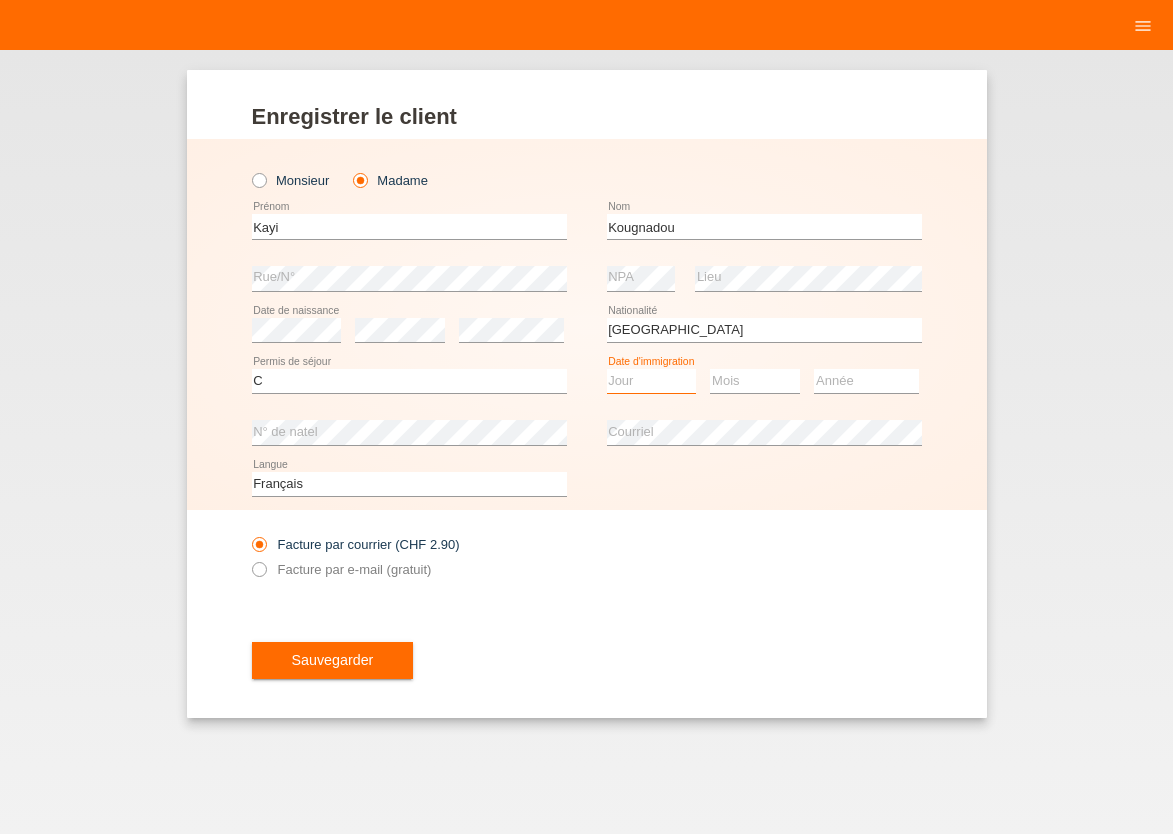 click on "Jour
01
02
03
04
05
06
07
08
09
10 11" at bounding box center (652, 381) 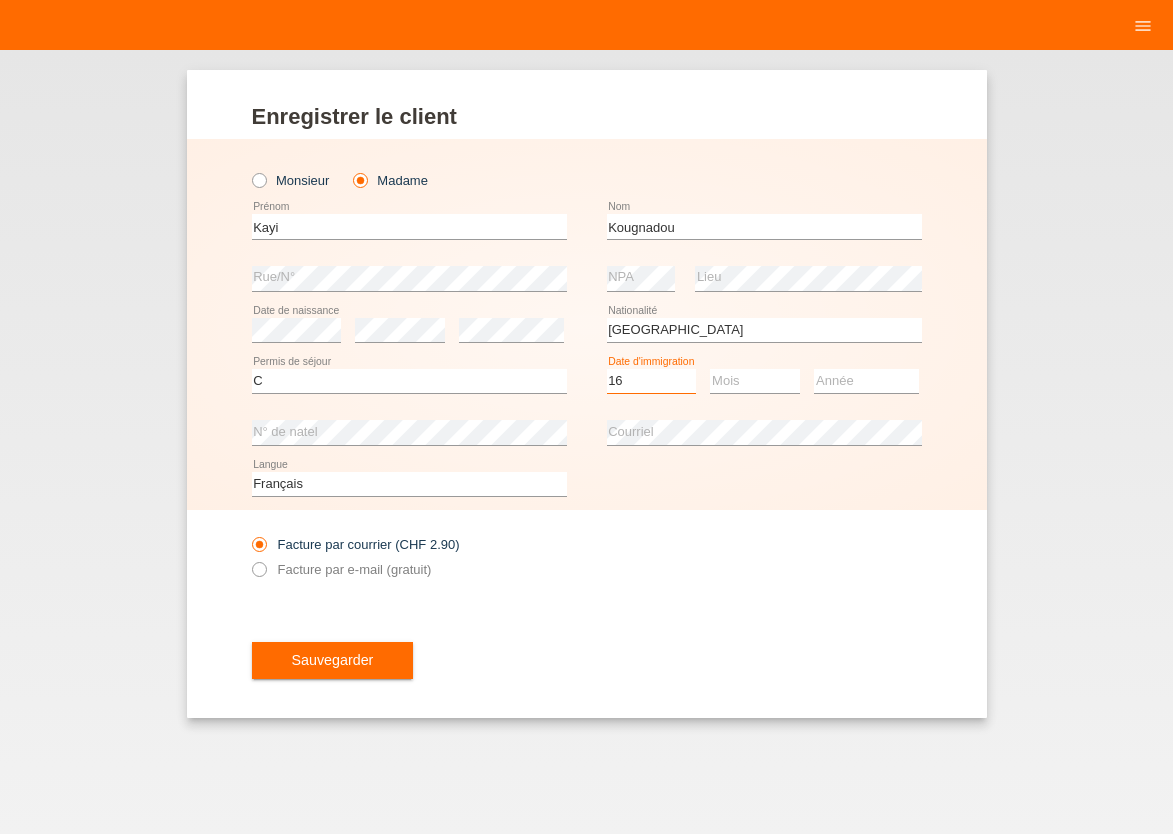click on "16" at bounding box center (0, 0) 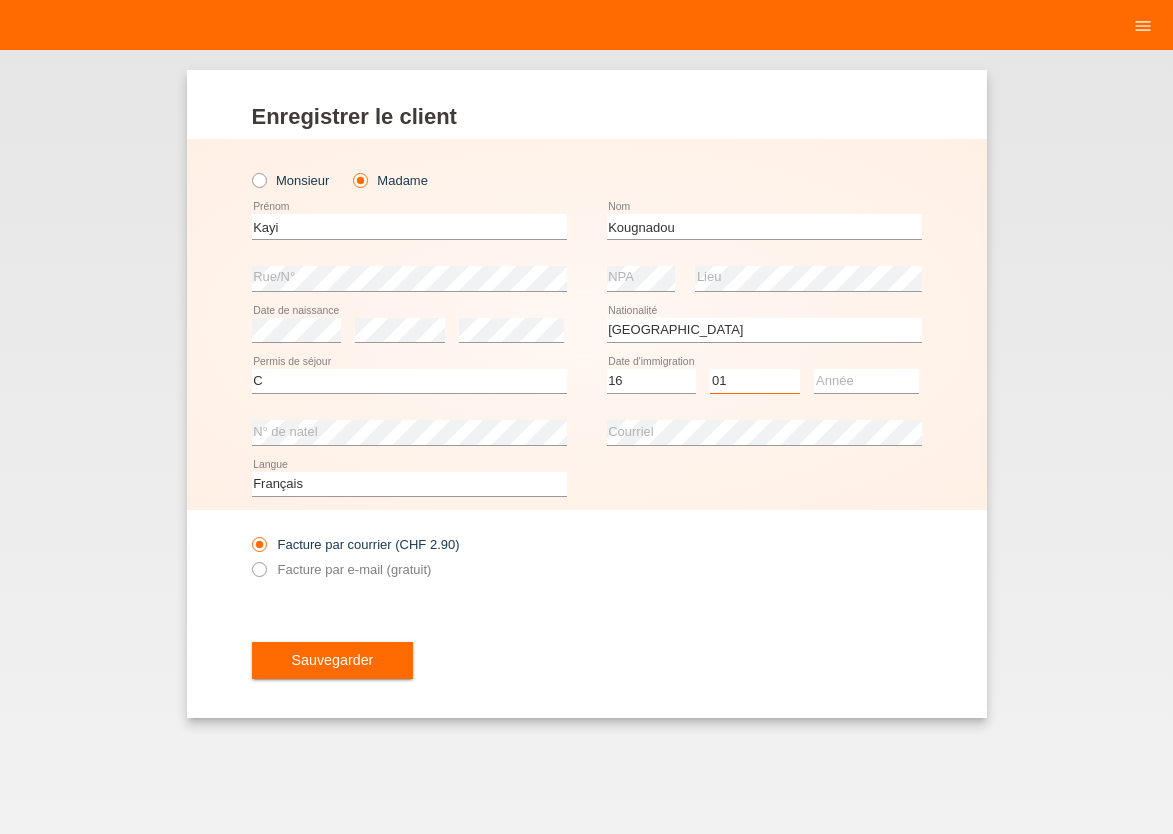 select on "05" 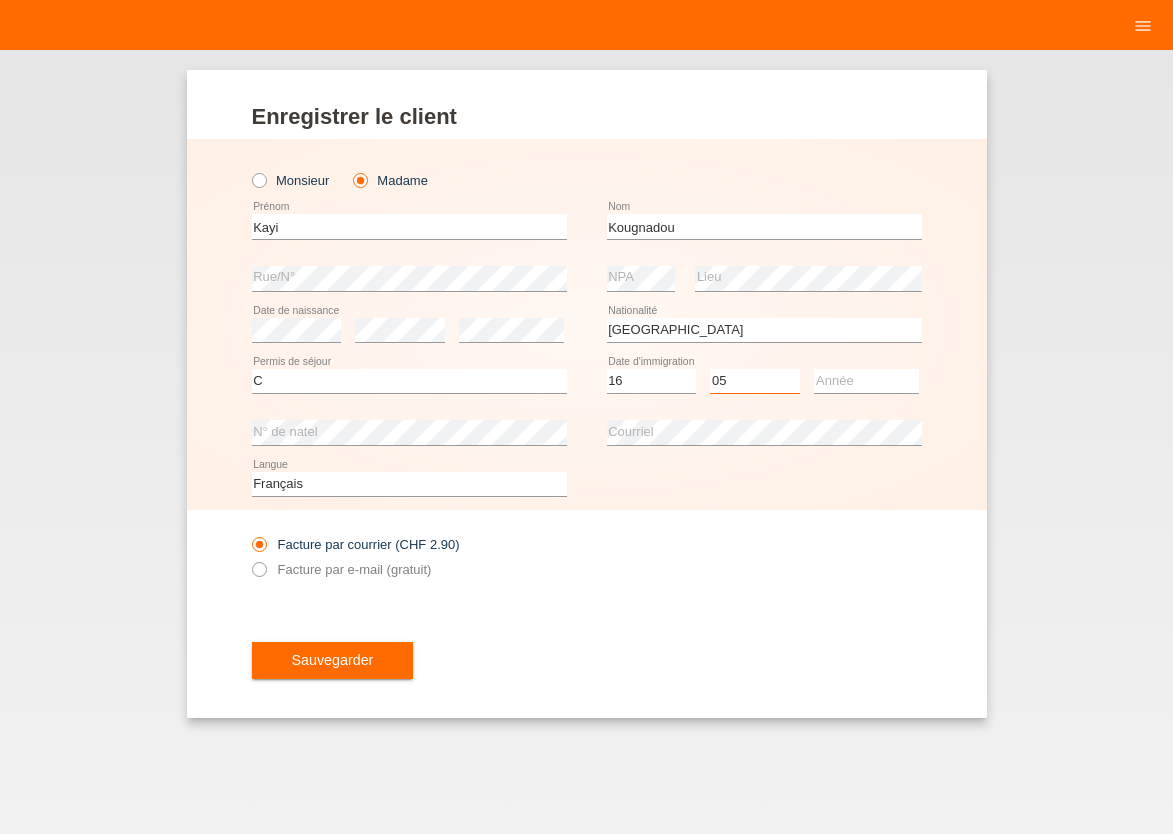 scroll, scrollTop: 0, scrollLeft: 0, axis: both 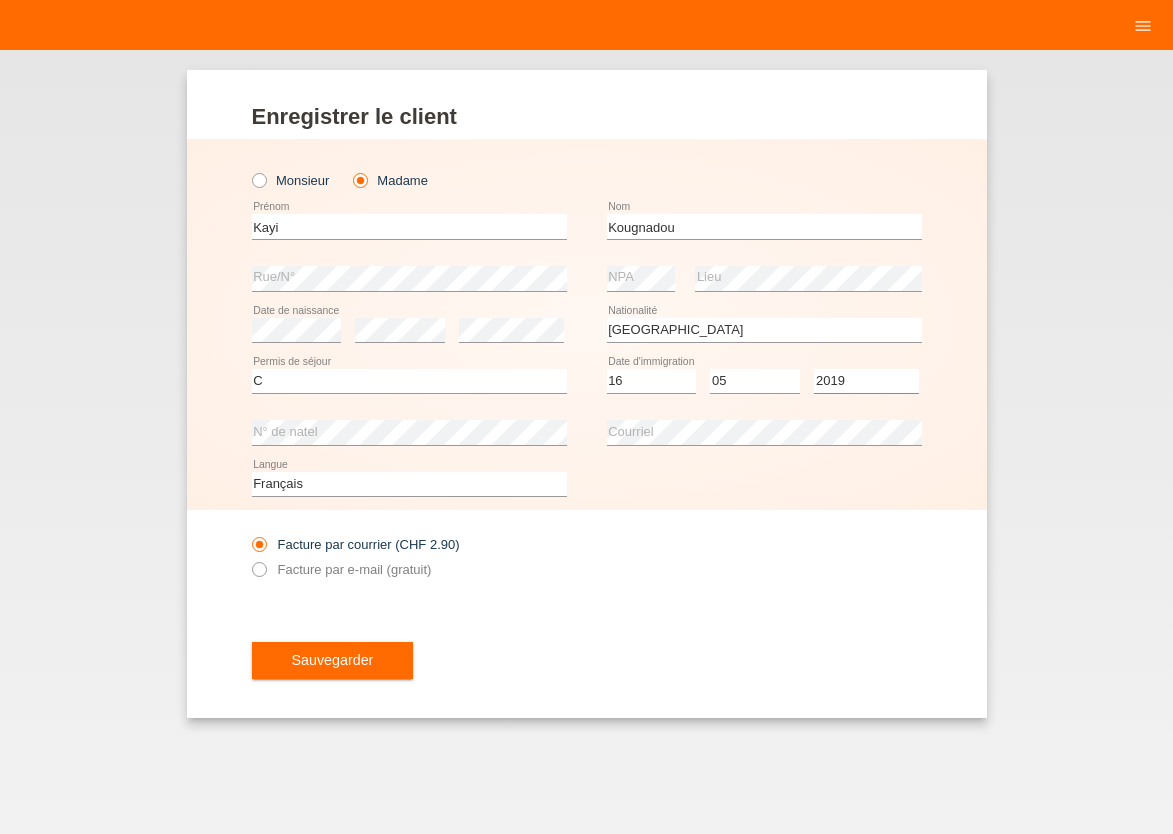 select on "2010" 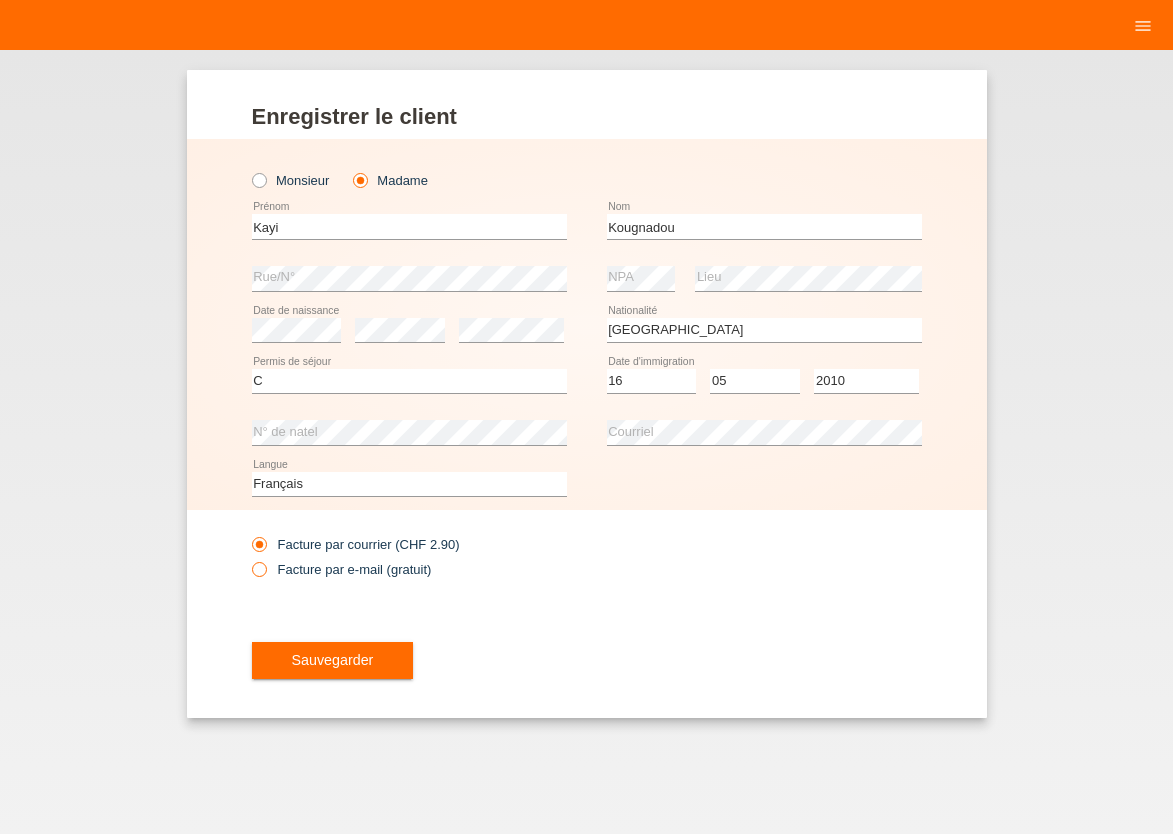 click at bounding box center (248, 558) 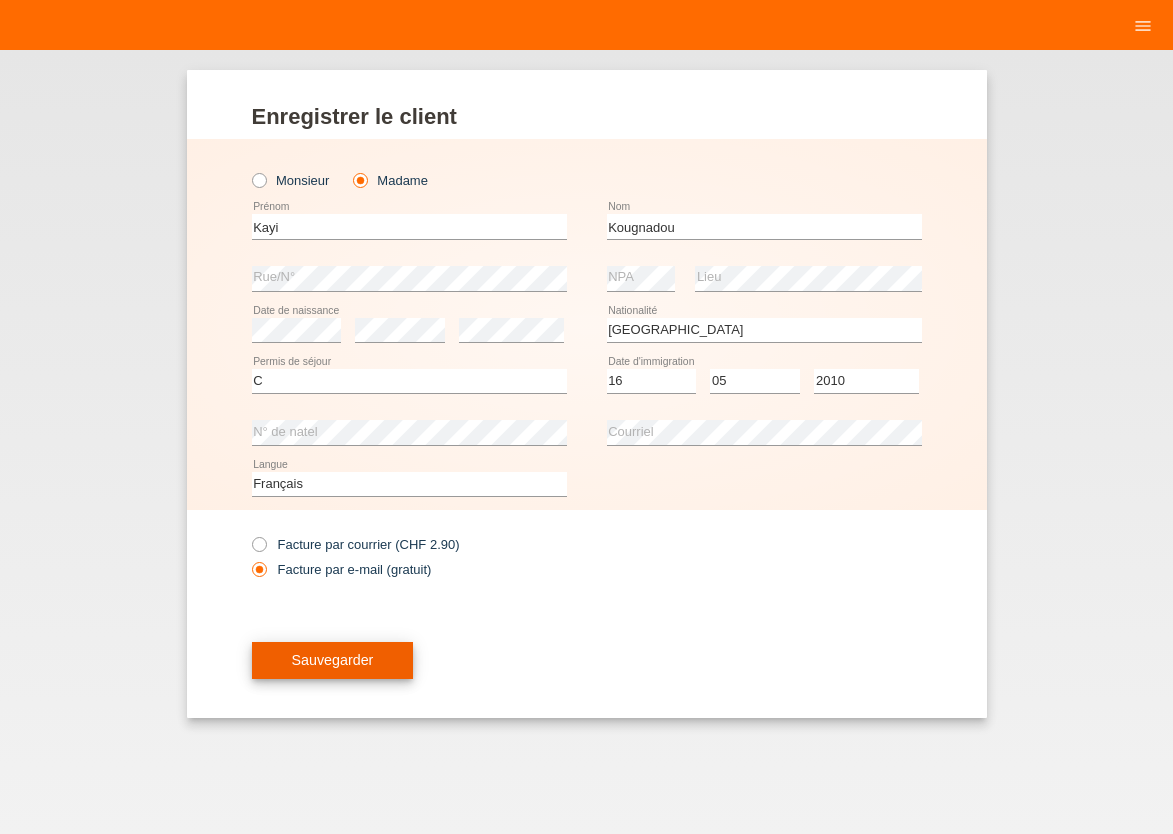 click on "Sauvegarder" at bounding box center [333, 660] 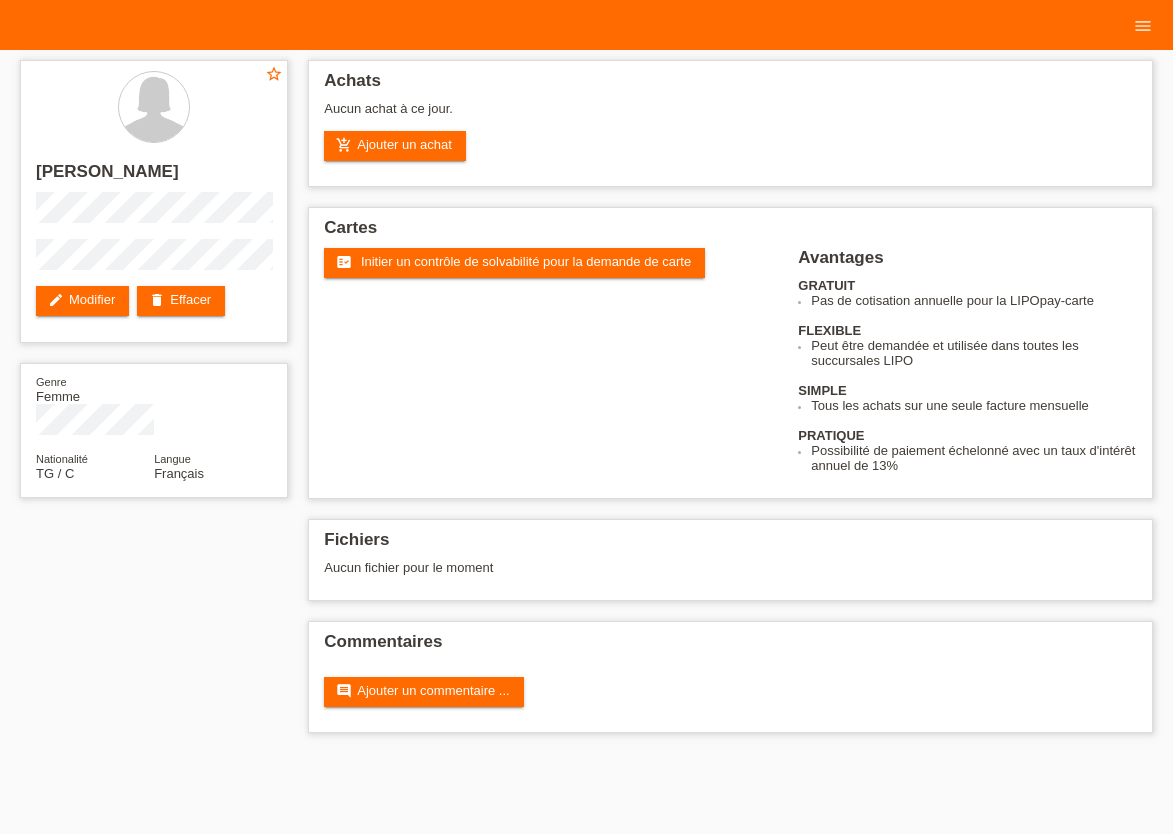 scroll, scrollTop: 0, scrollLeft: 0, axis: both 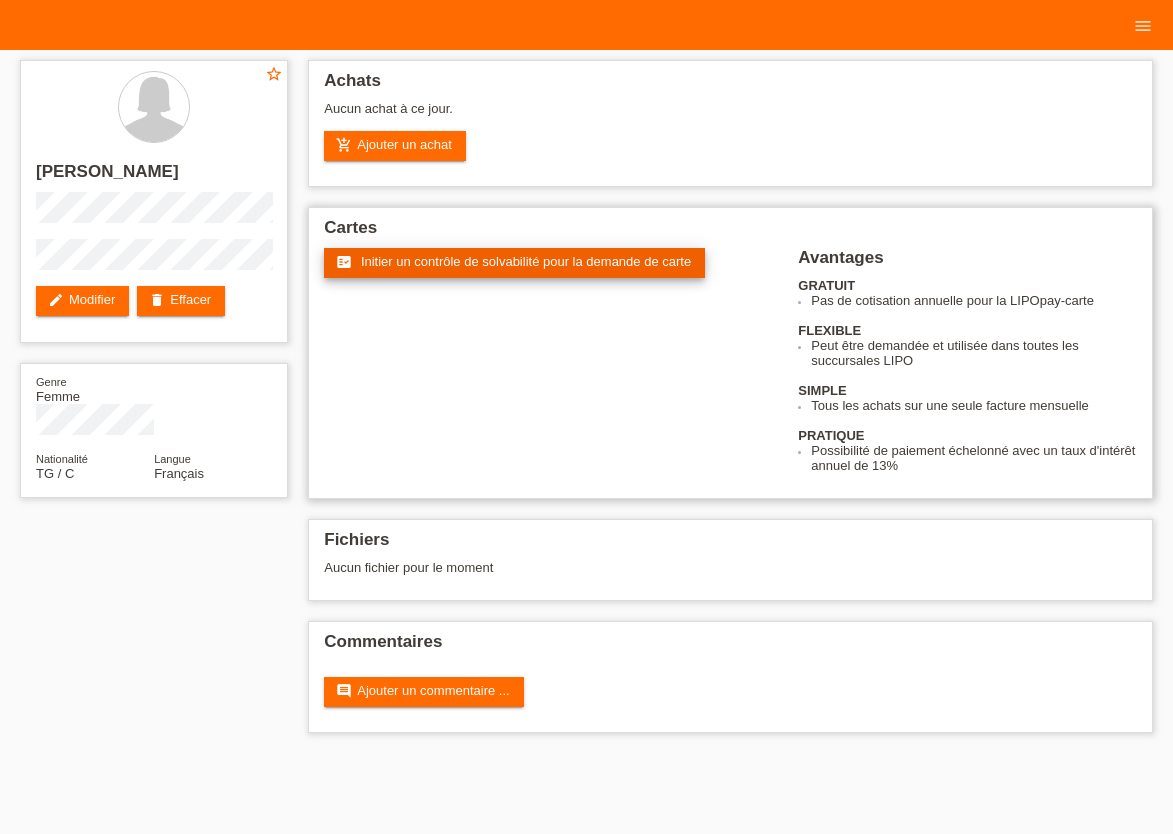 click on "Initier un contrôle de solvabilité pour la demande de carte" at bounding box center (526, 261) 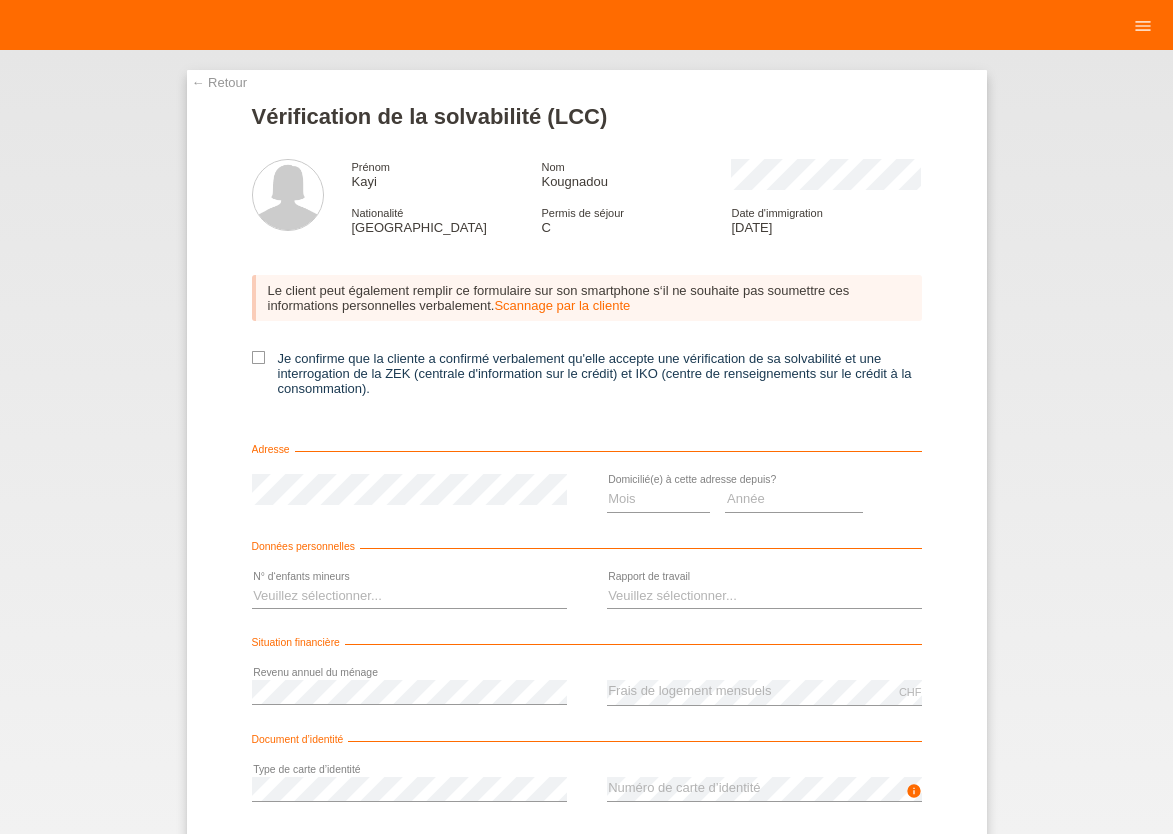 scroll, scrollTop: 0, scrollLeft: 0, axis: both 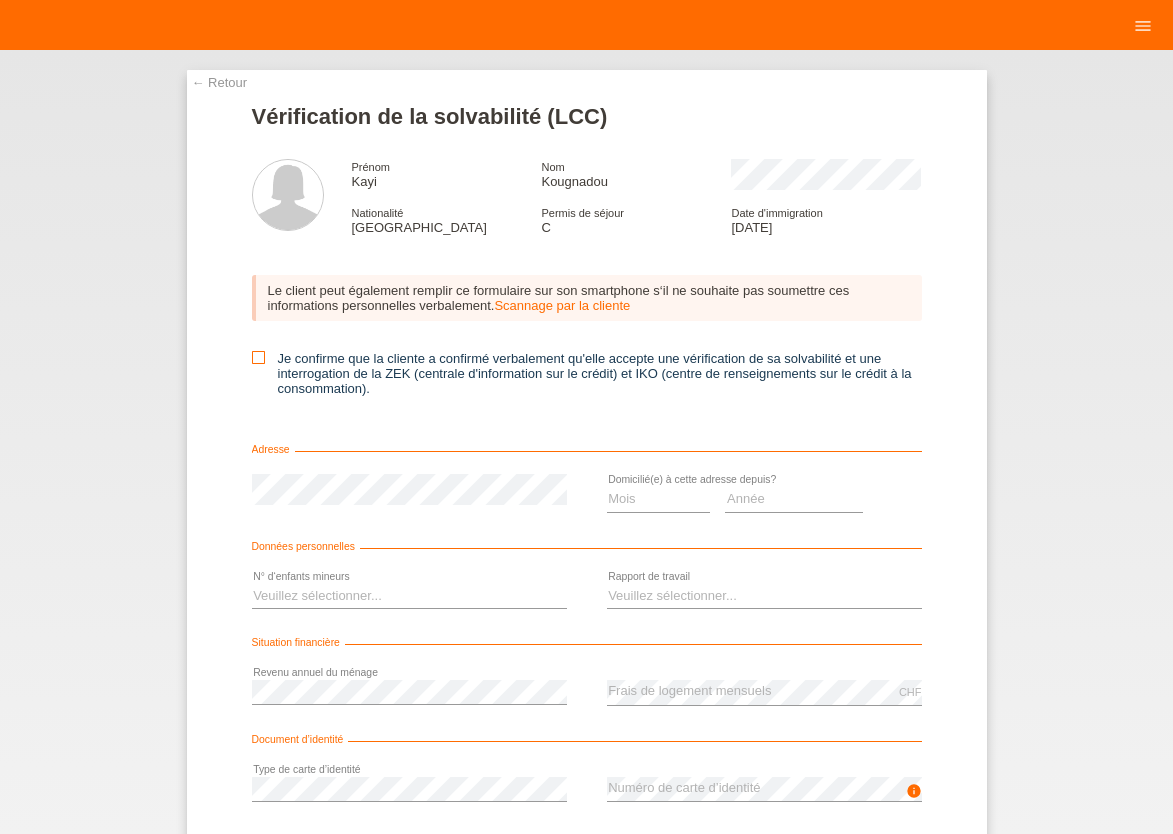 click at bounding box center [258, 357] 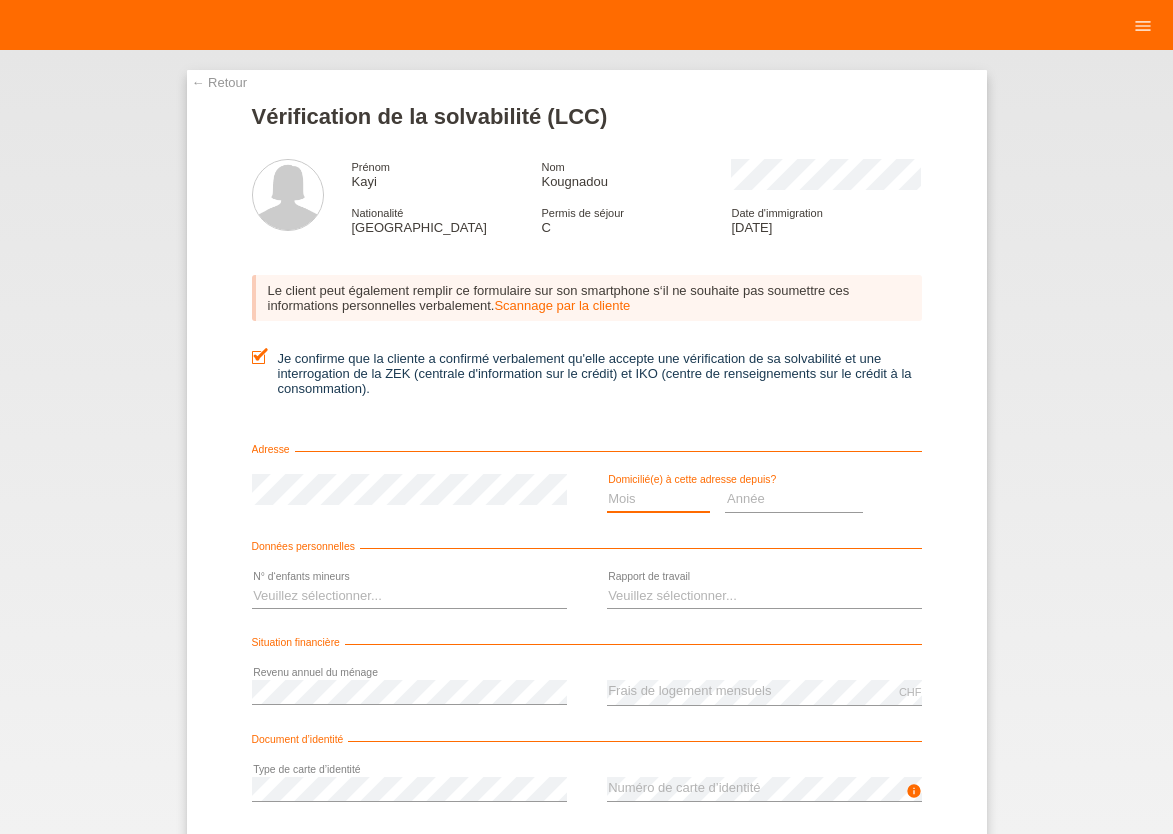 click on "Mois
01
02
03
04
05
06
07
08
09
10" at bounding box center [659, 499] 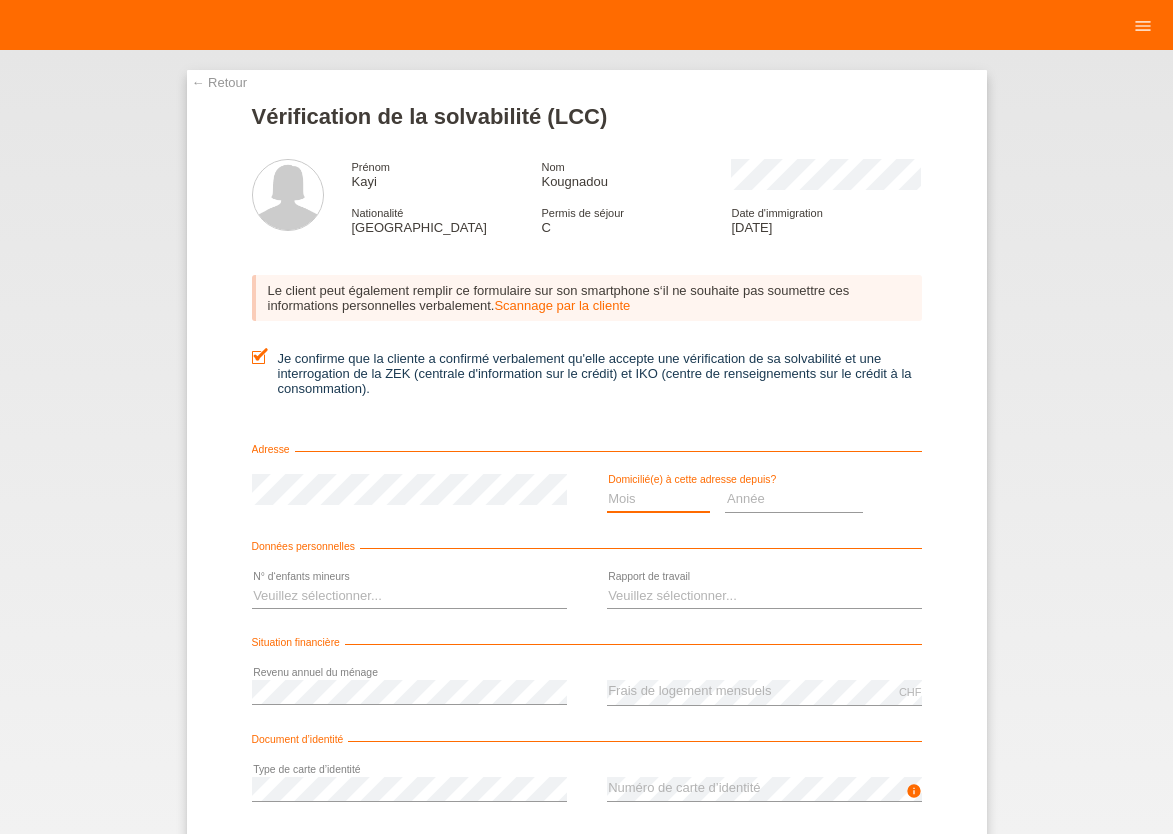 scroll, scrollTop: 0, scrollLeft: 0, axis: both 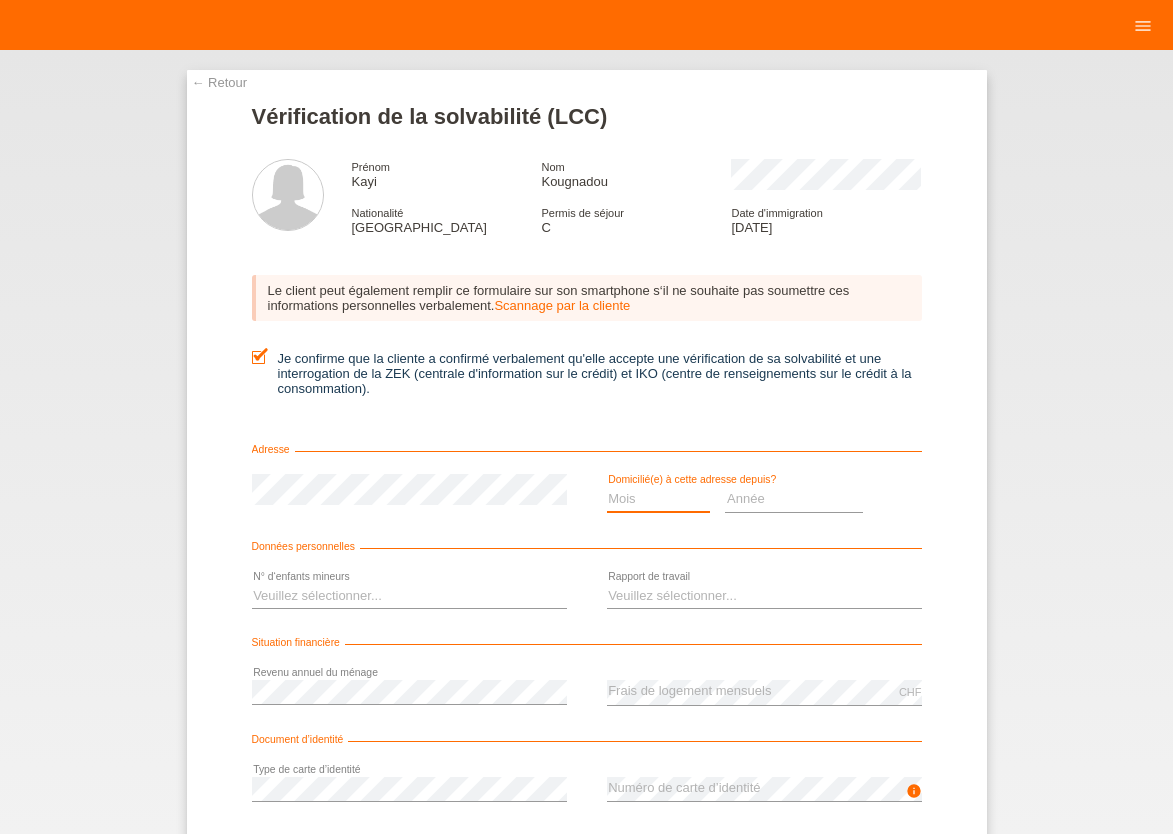 select on "06" 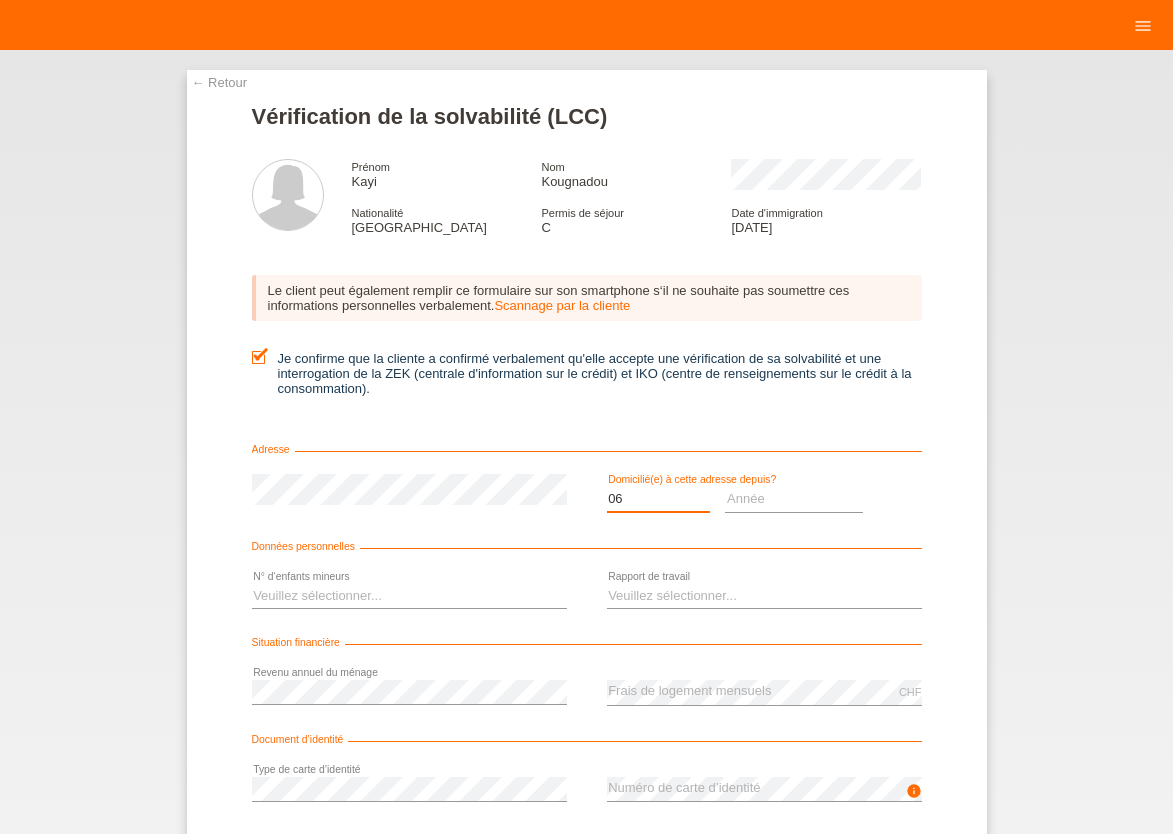click on "06" at bounding box center (0, 0) 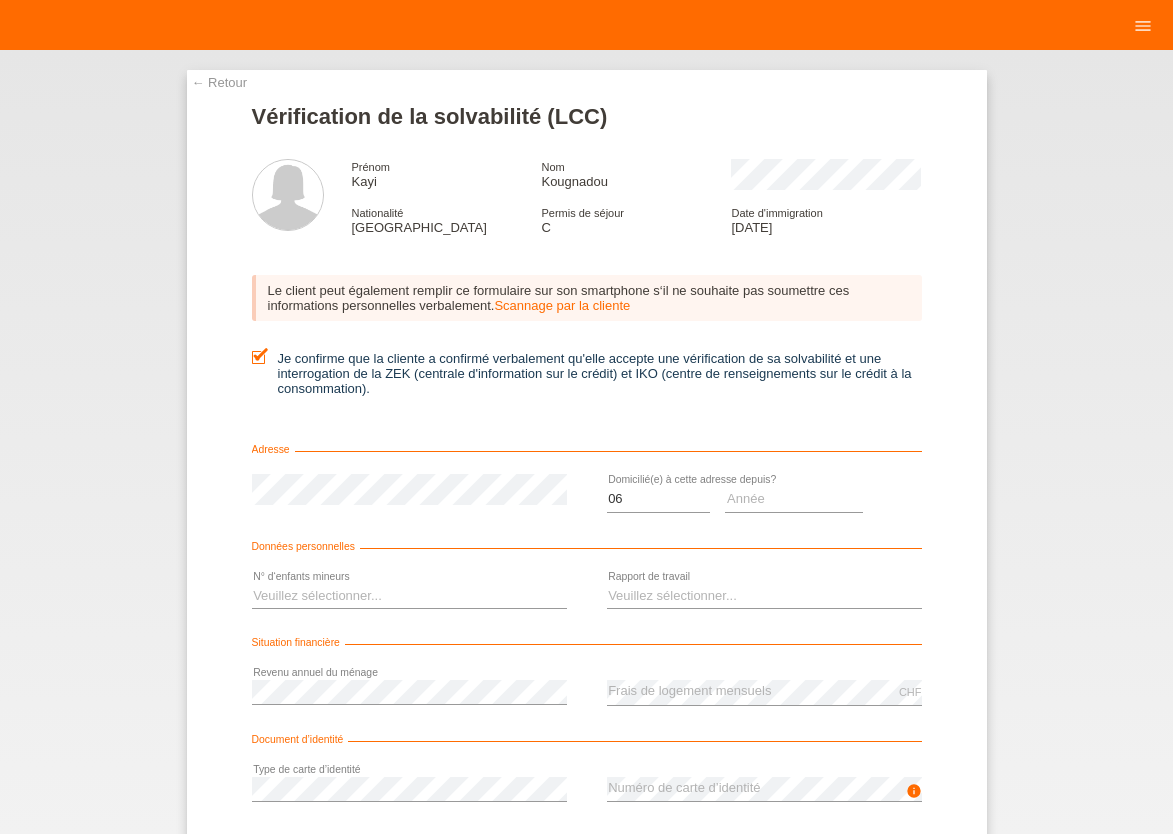 click on "Mois
01
02
03
04
05
06
07
08
09 10 11 12
error Année 2025 2024 2023" at bounding box center (764, 499) 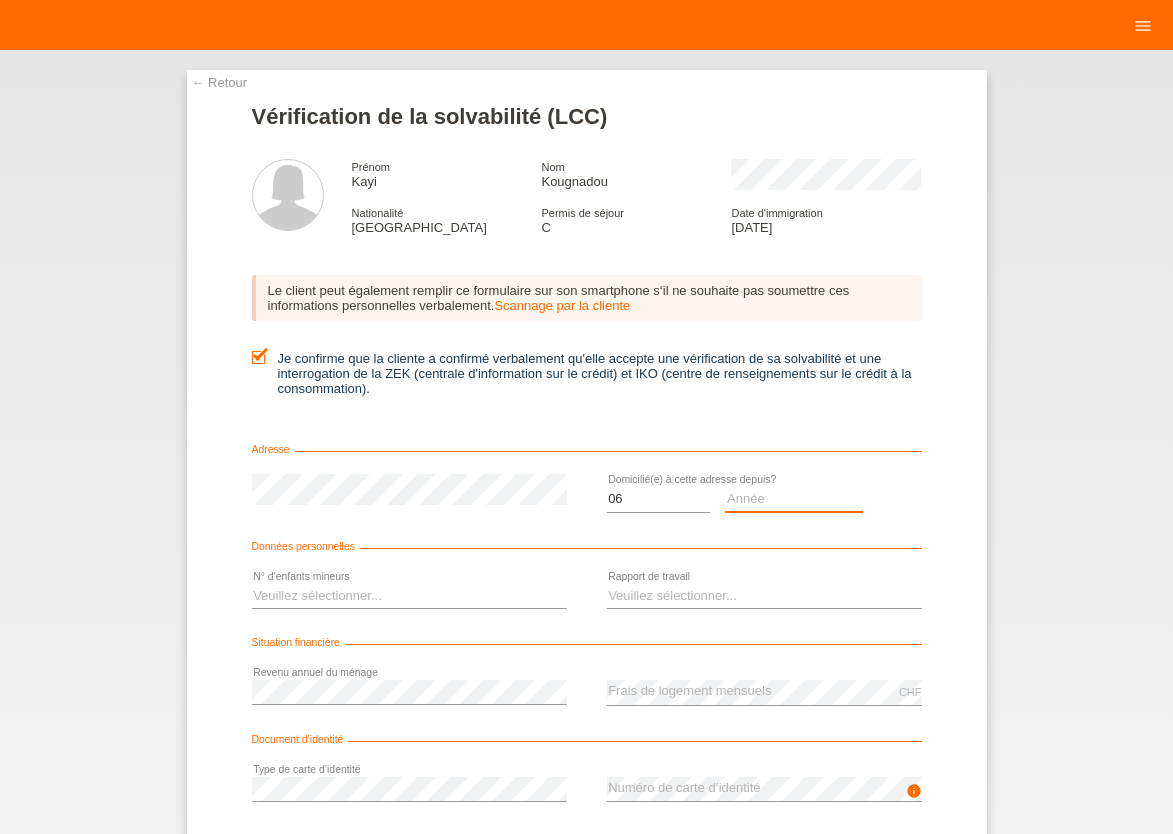 click on "Année
2025
2024
2023
2022
2021
2020
2019
2018
2017
2016 2015 2014 2013 2012 2011 2010 2009 2008 2007 2006 2005 2004 2003" at bounding box center (794, 499) 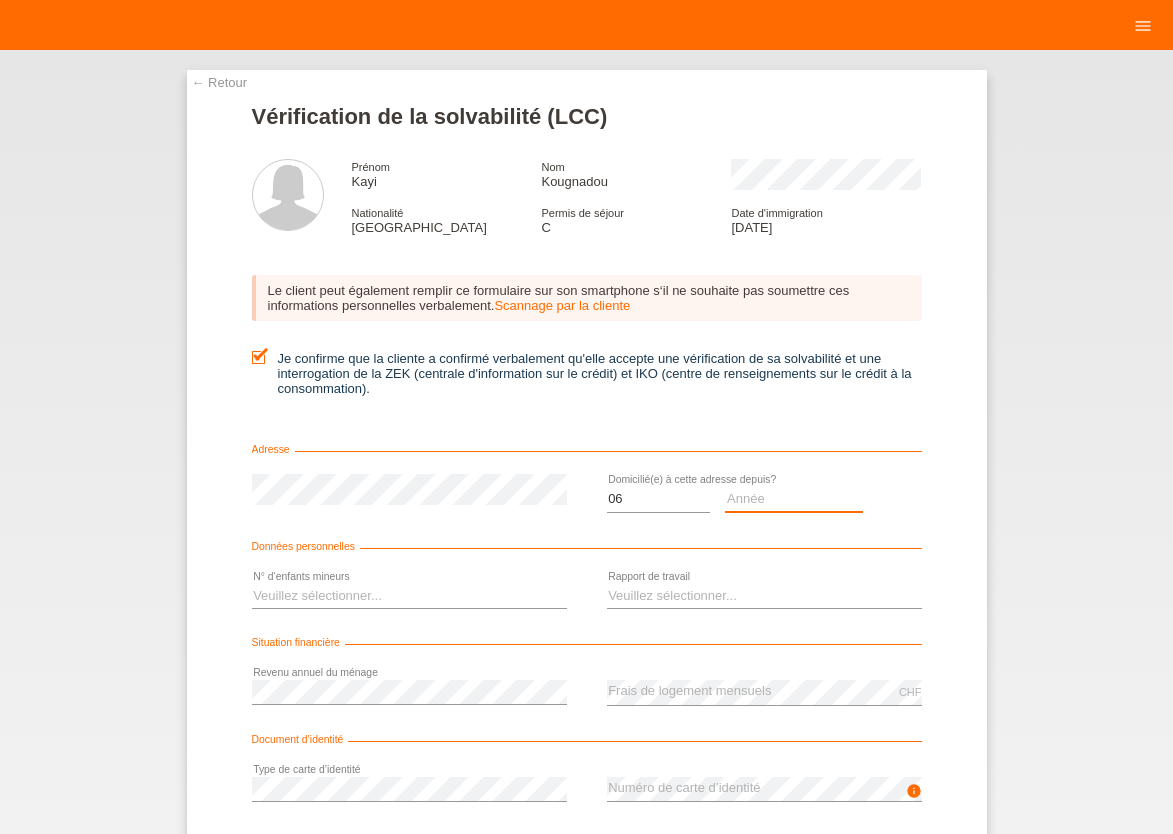 select on "2015" 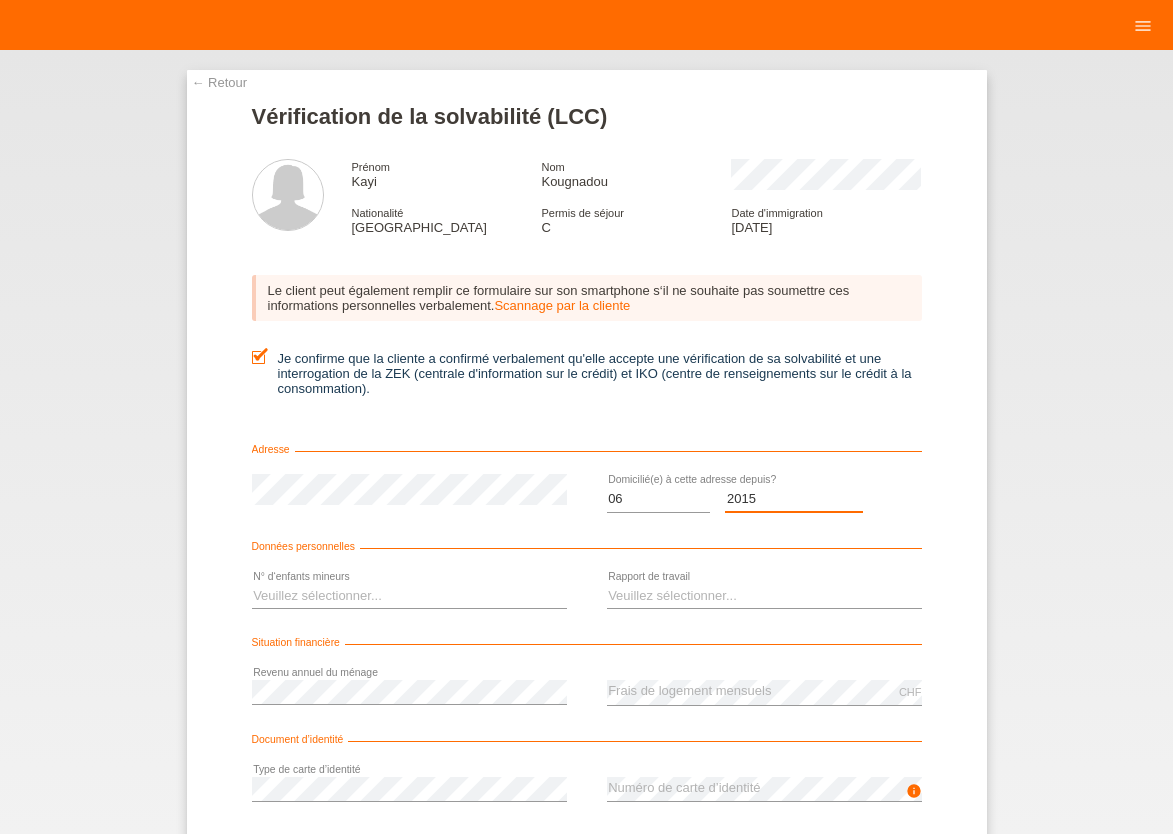 click on "2015" at bounding box center [0, 0] 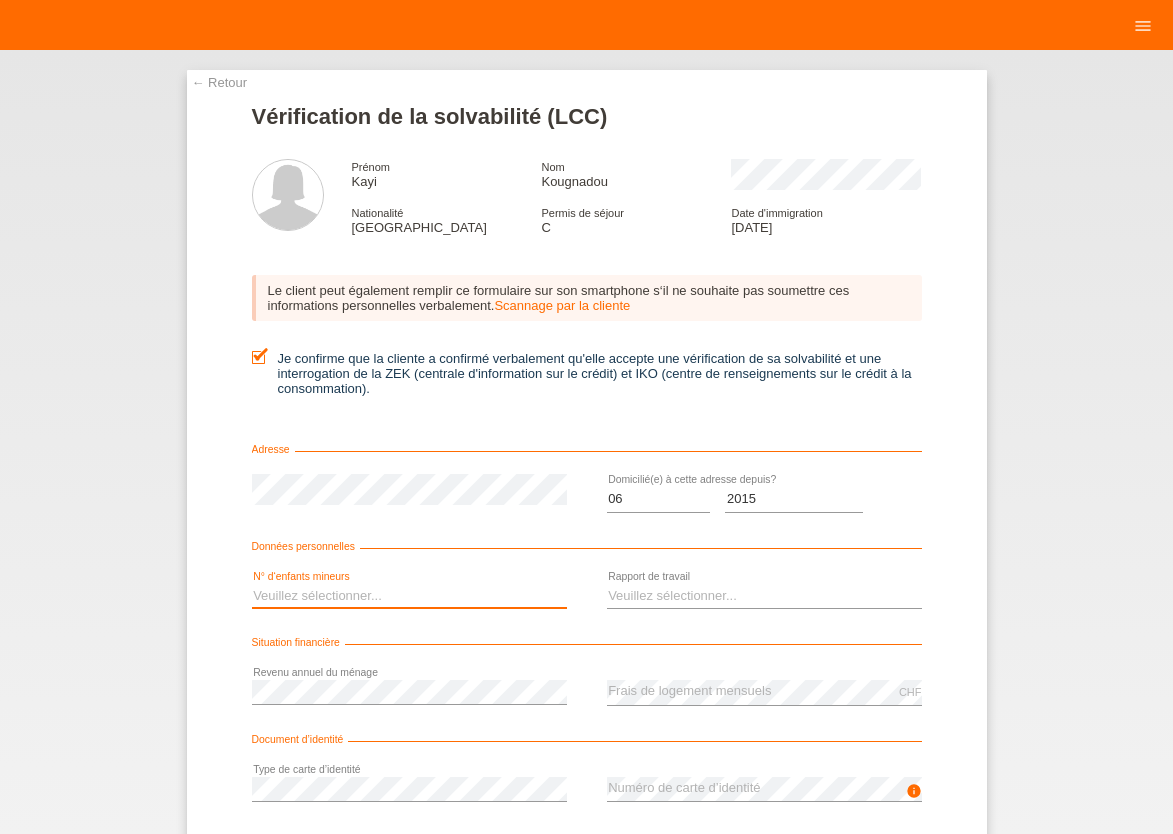 click on "Veuillez sélectionner...
0
1
2
3
4
5
6
7
8
9" at bounding box center [409, 596] 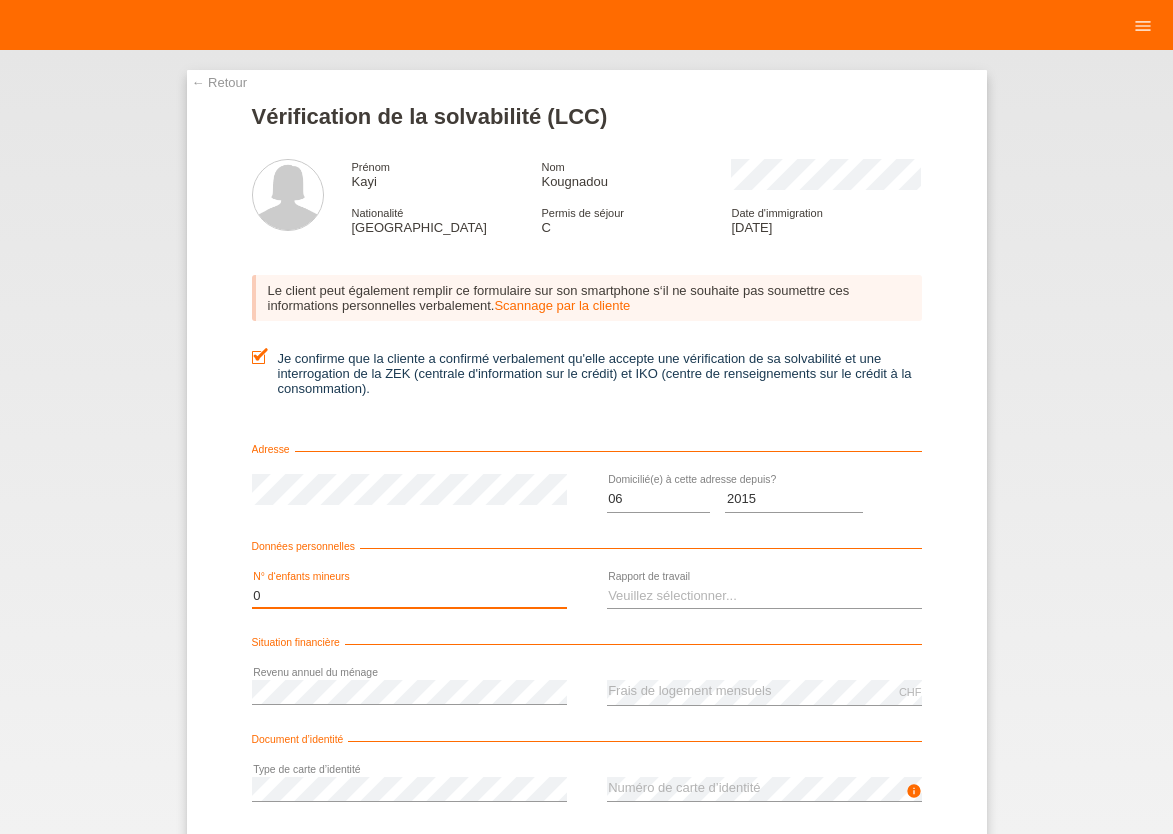 click on "0" at bounding box center [0, 0] 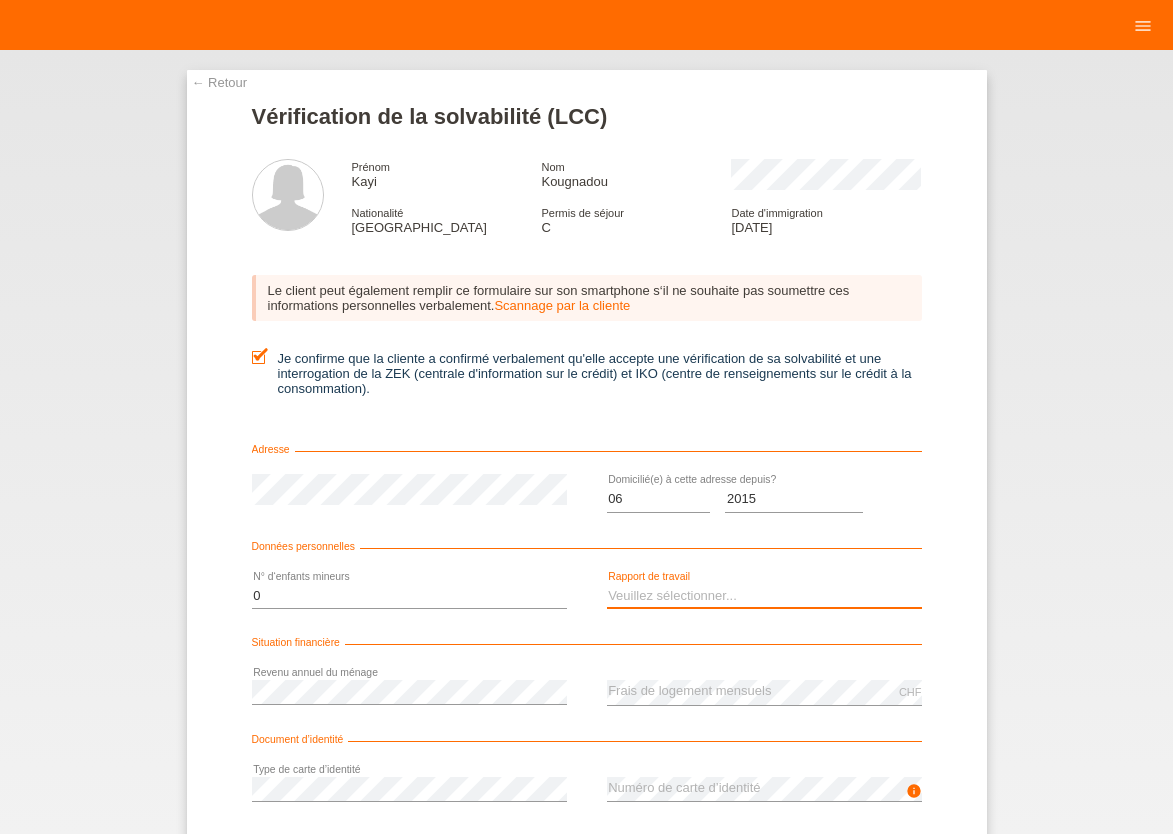 click on "Veuillez sélectionner...
A durée indéterminée
A durée déterminée
Apprenti/étudiant
Retraité(e)
Sans activité lucrative
Femme/homme au foyer
Indépendant(e)" at bounding box center (764, 596) 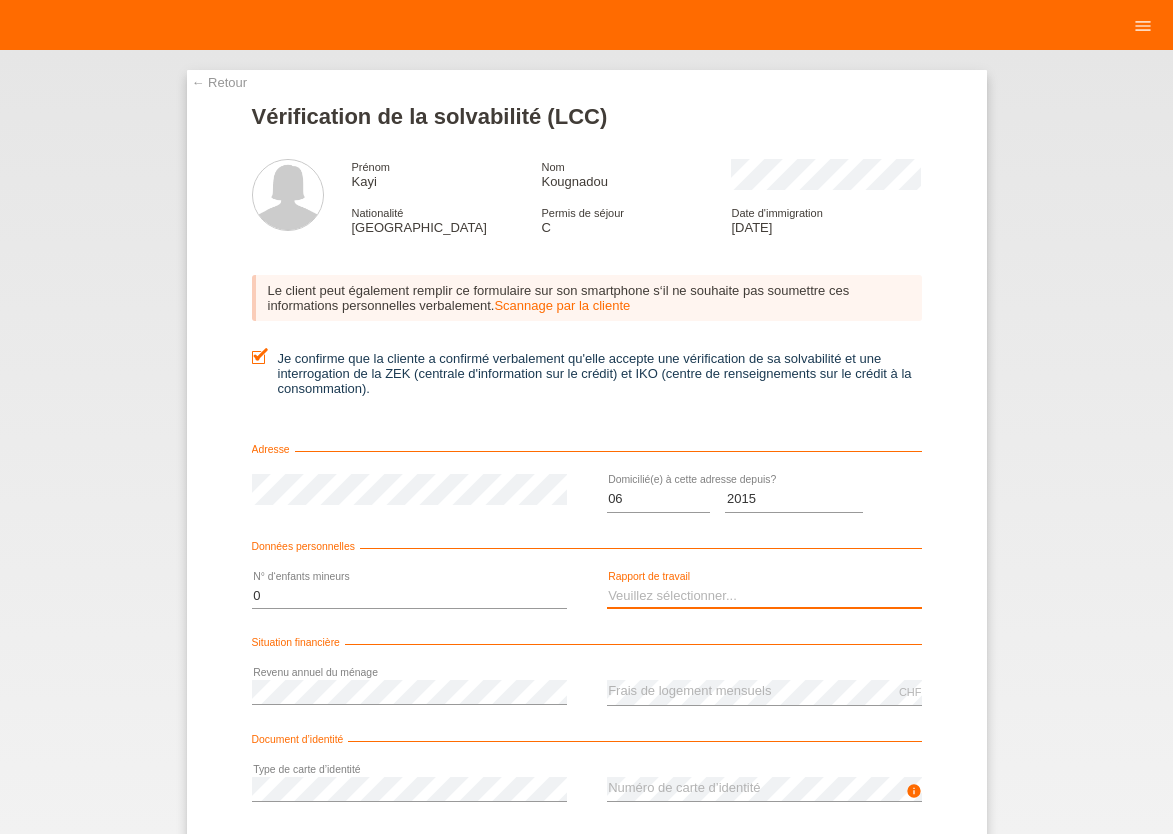 select on "UNLIMITED" 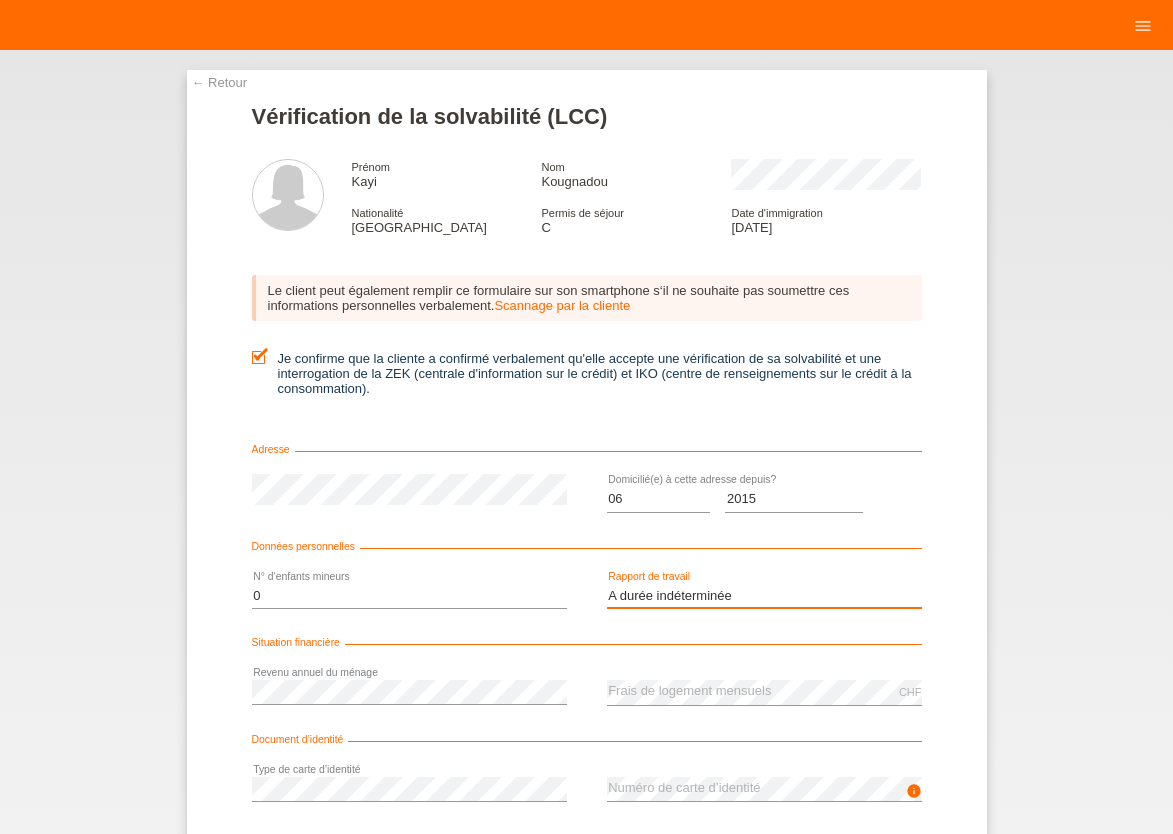click on "A durée indéterminée" at bounding box center [0, 0] 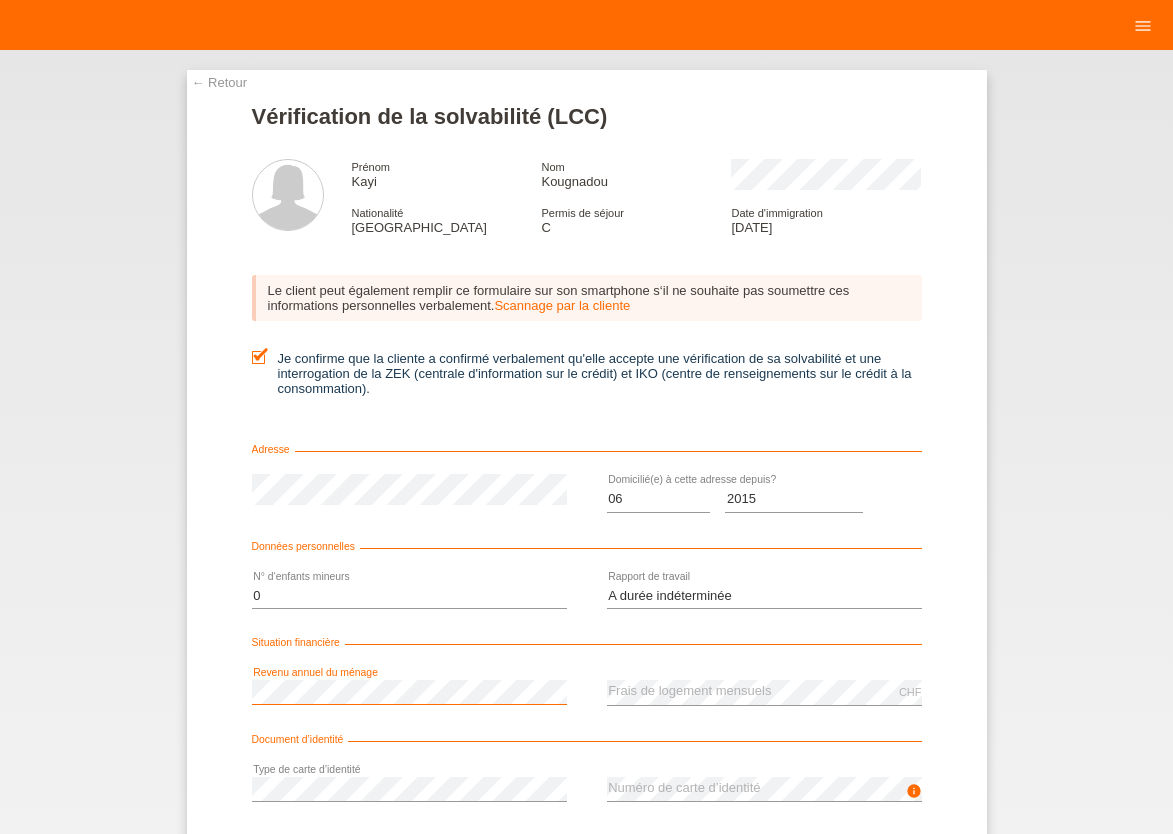 scroll, scrollTop: 0, scrollLeft: 0, axis: both 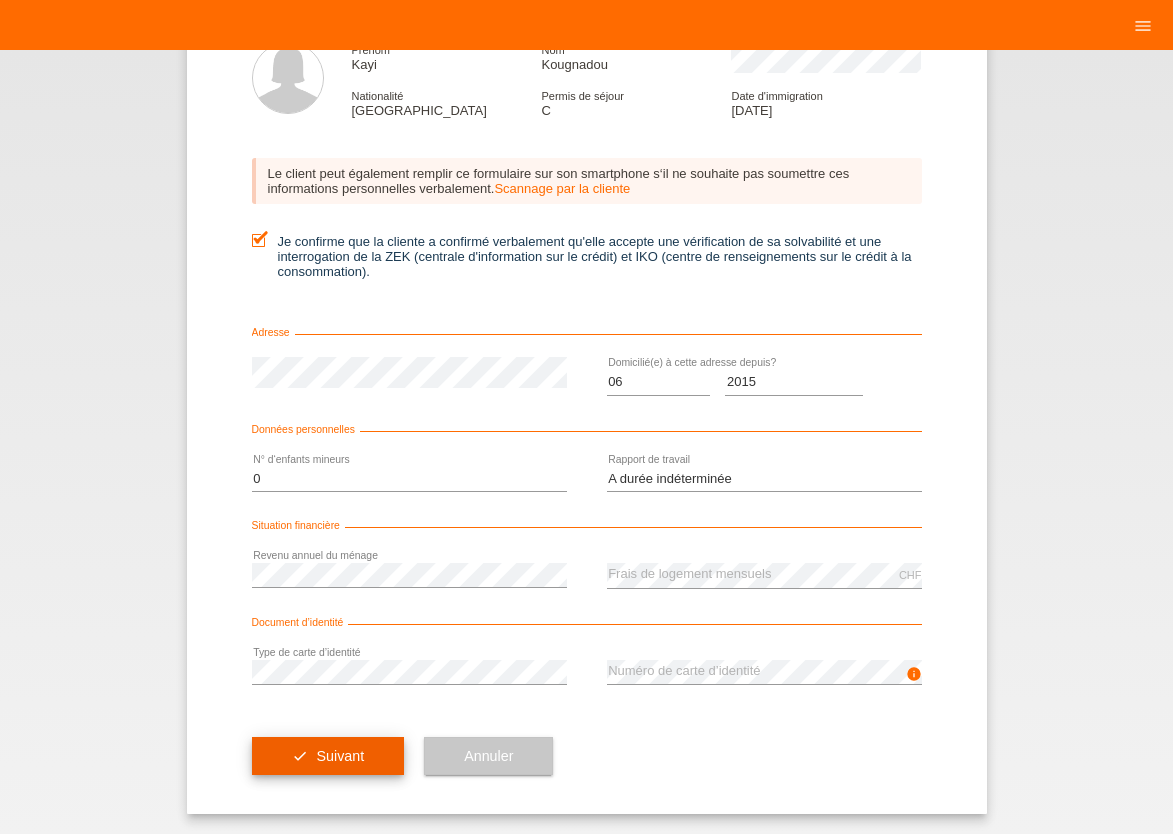 click on "Suivant" at bounding box center (340, 756) 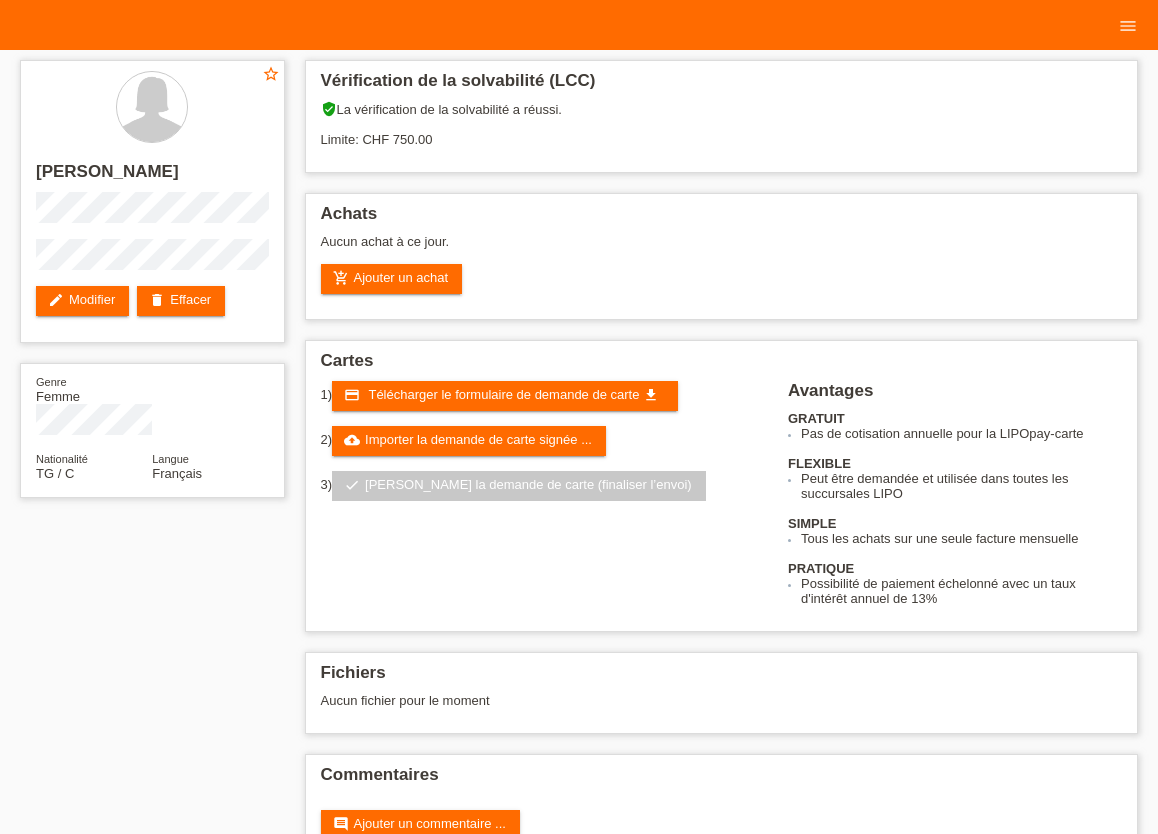 scroll, scrollTop: 0, scrollLeft: 0, axis: both 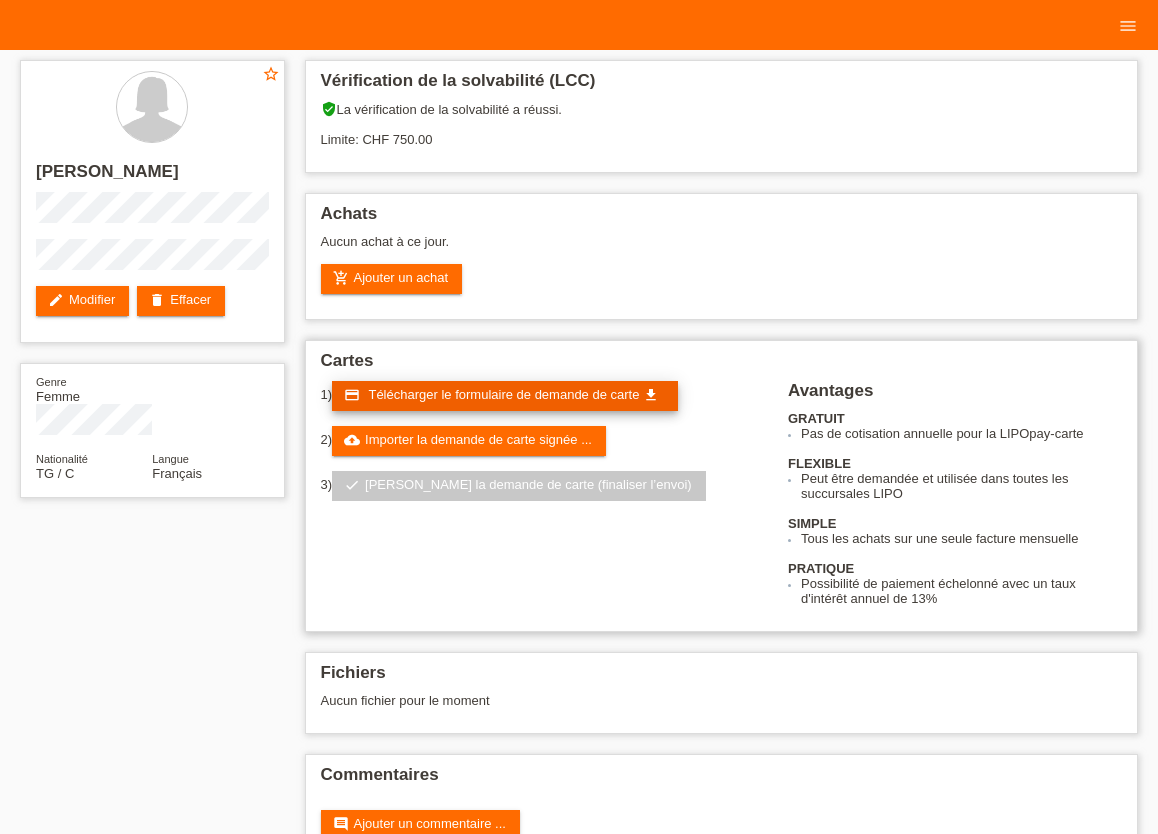 click on "Télécharger le formulaire de demande de carte" at bounding box center [503, 394] 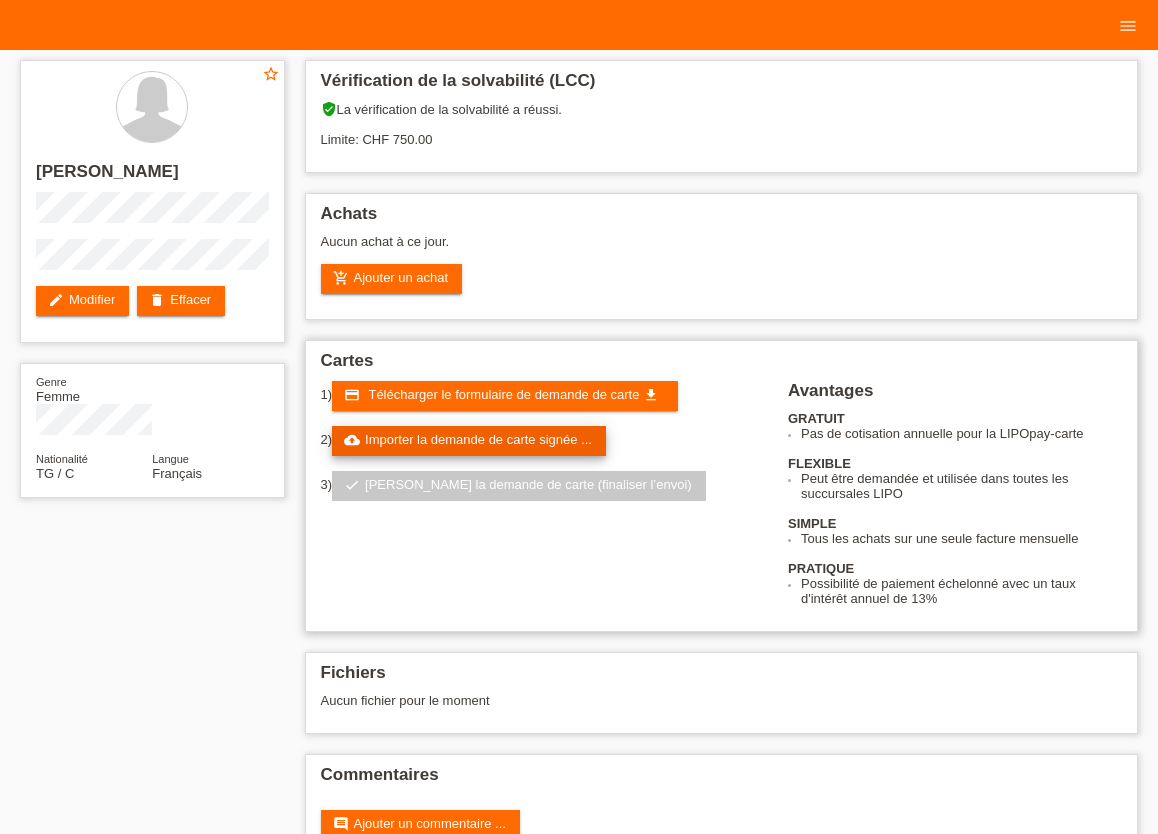 click on "cloud_upload  Importer la demande de carte signée ..." at bounding box center (469, 441) 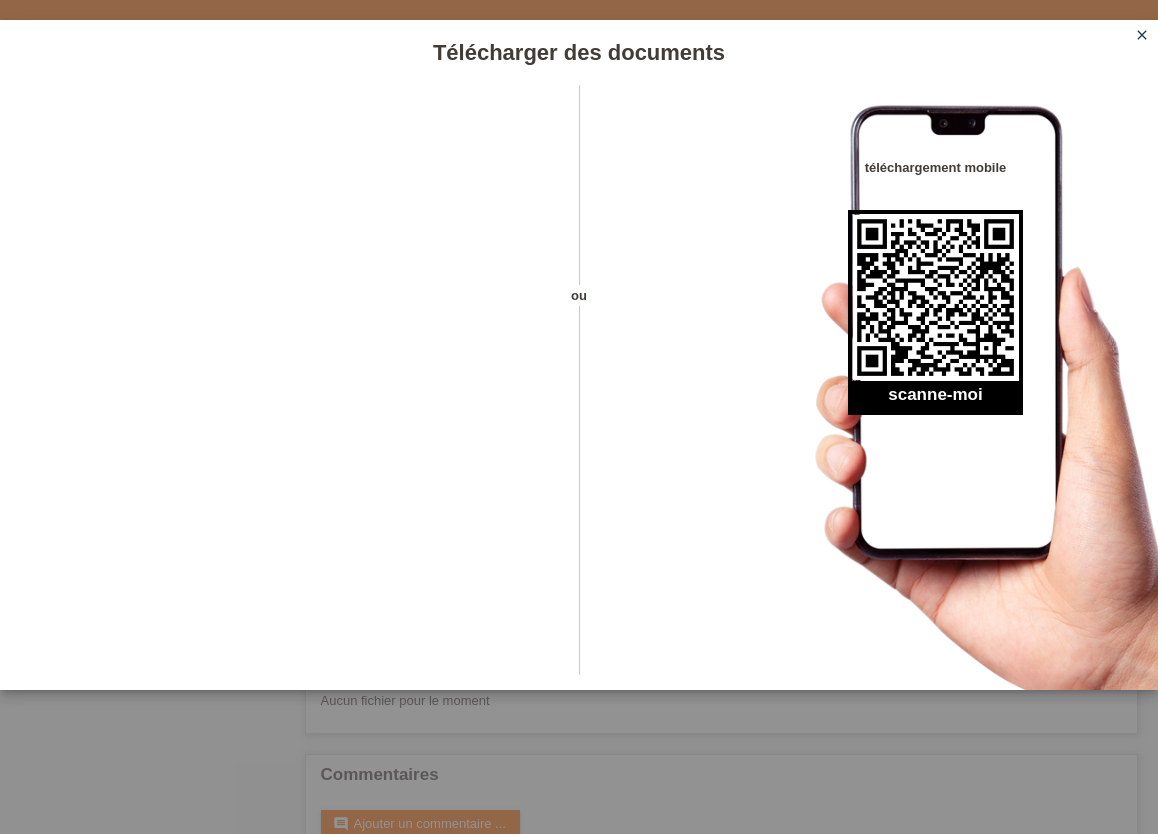 click on "close" at bounding box center (1142, 35) 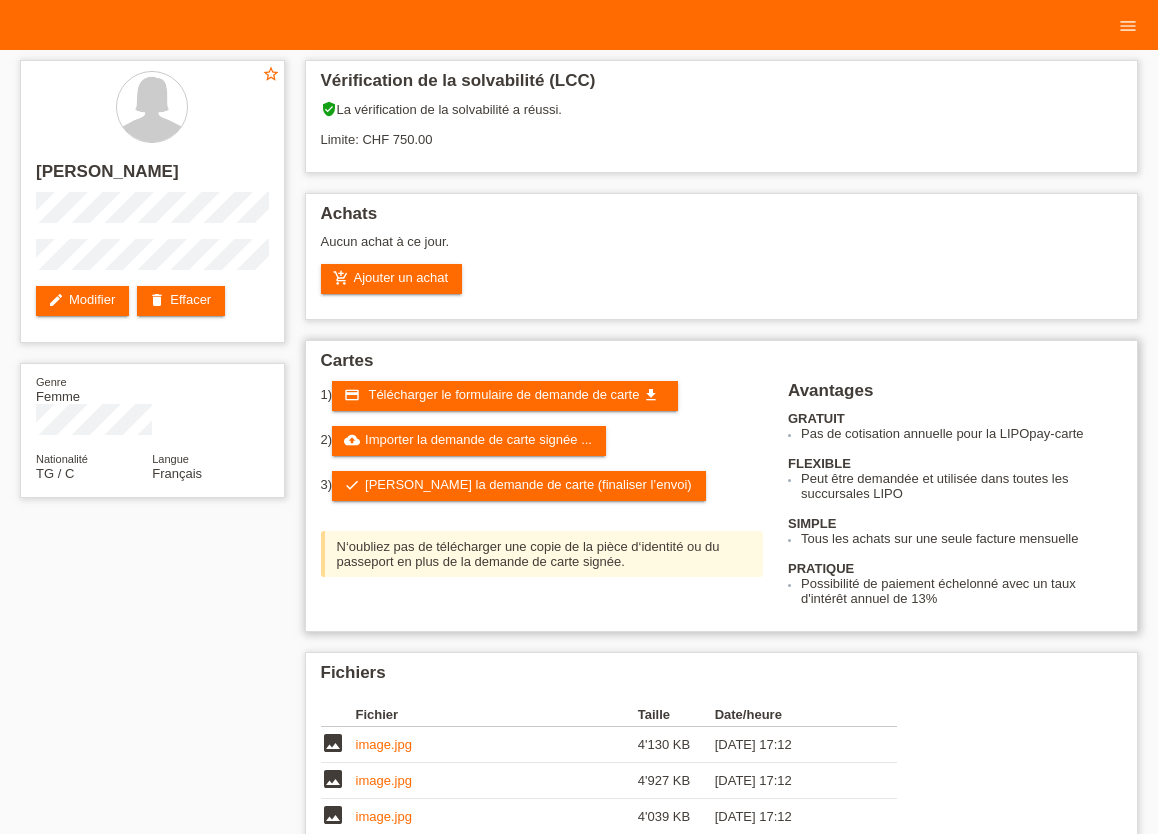scroll, scrollTop: 0, scrollLeft: 0, axis: both 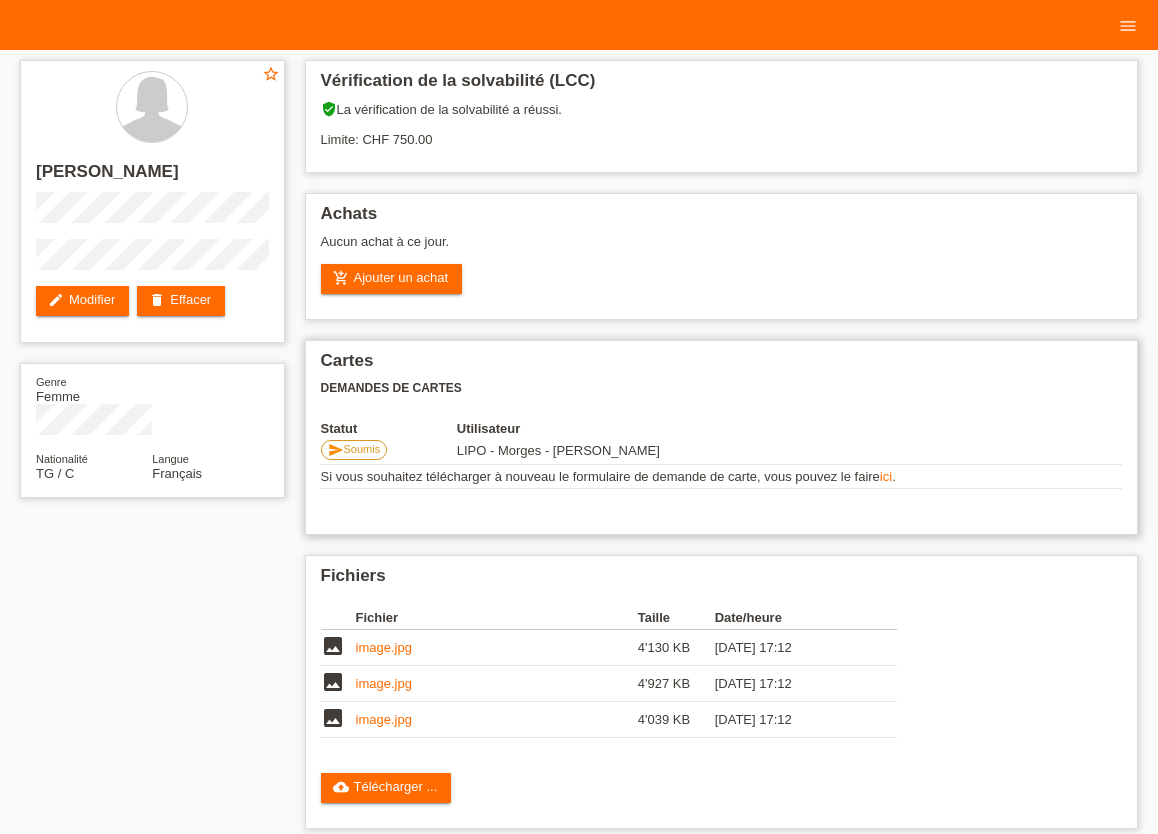 click on "Cartes" at bounding box center (722, 366) 